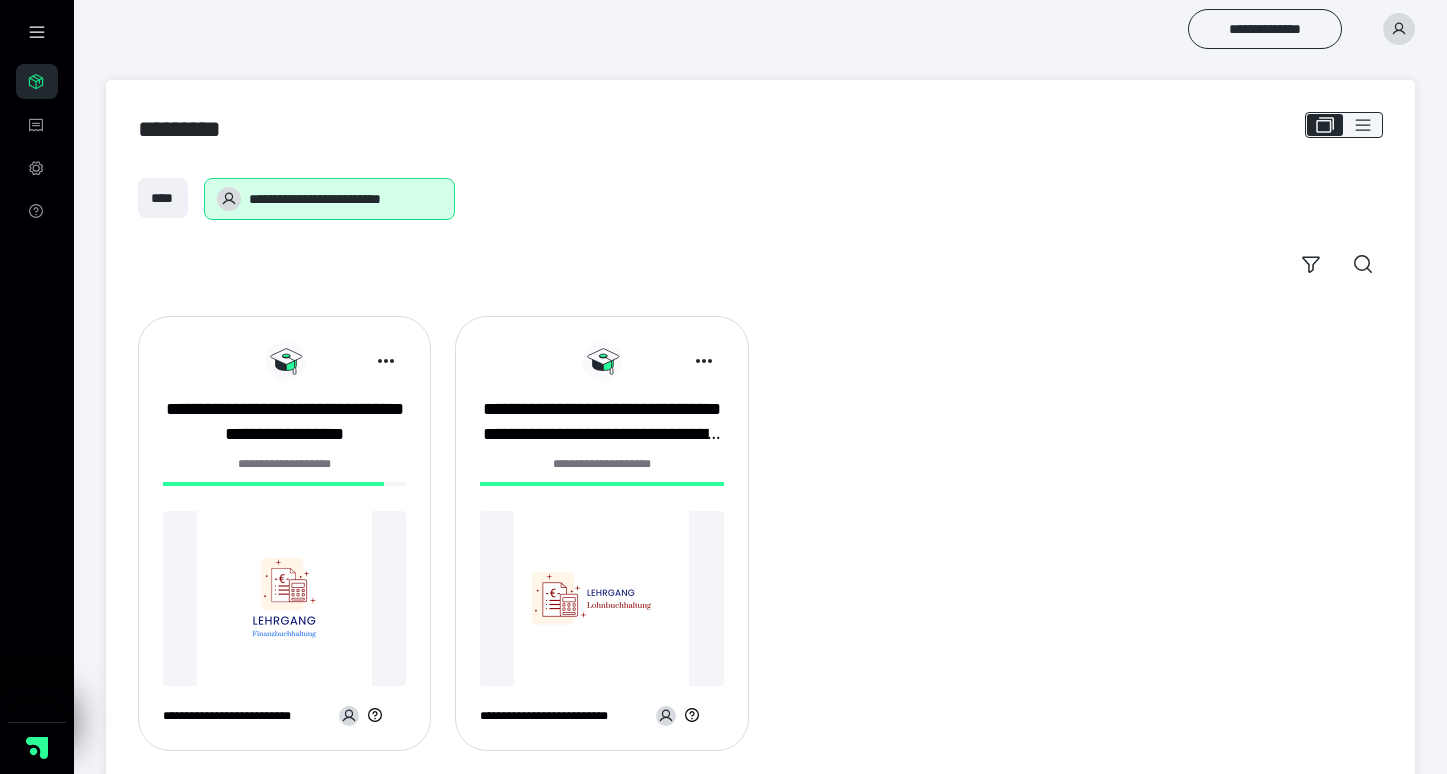 scroll, scrollTop: 0, scrollLeft: 0, axis: both 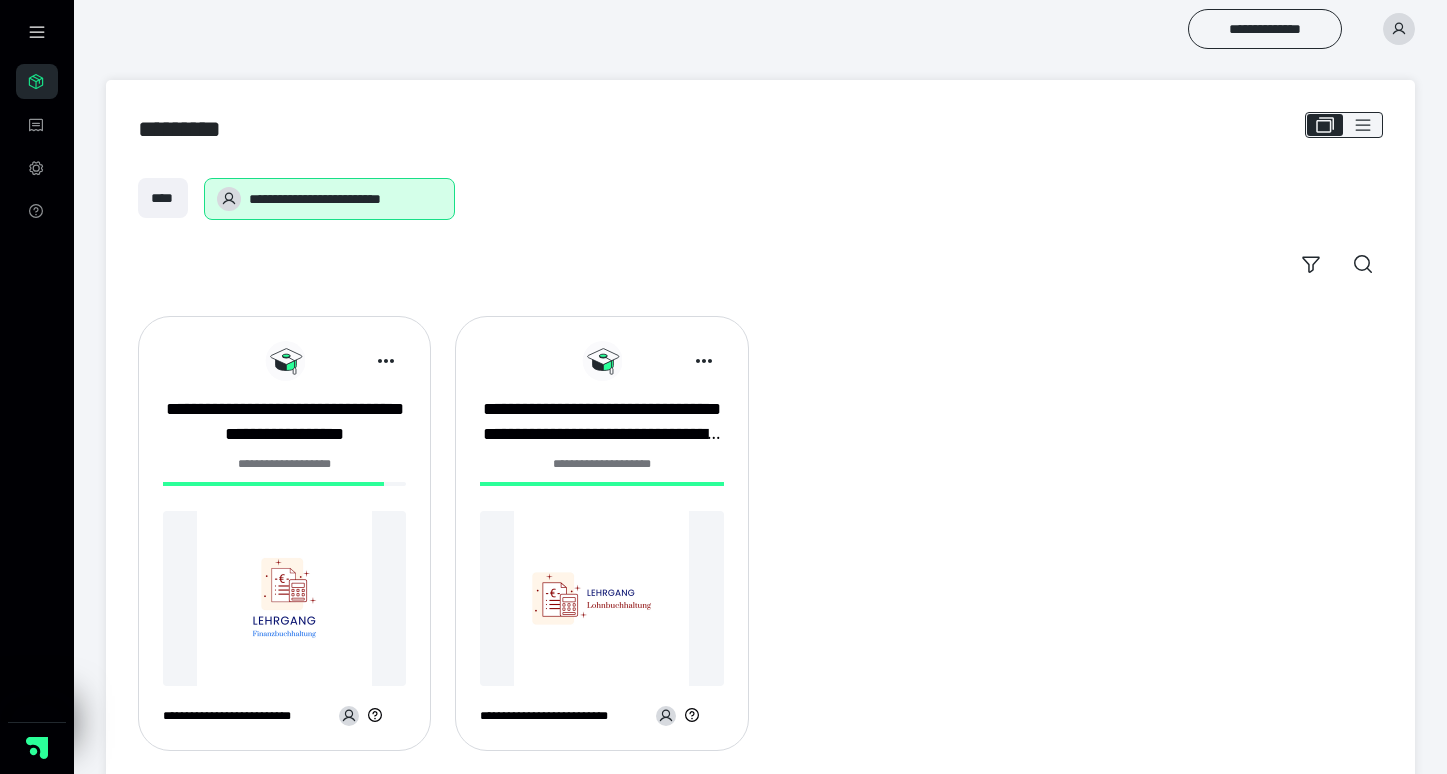 click at bounding box center (601, 598) 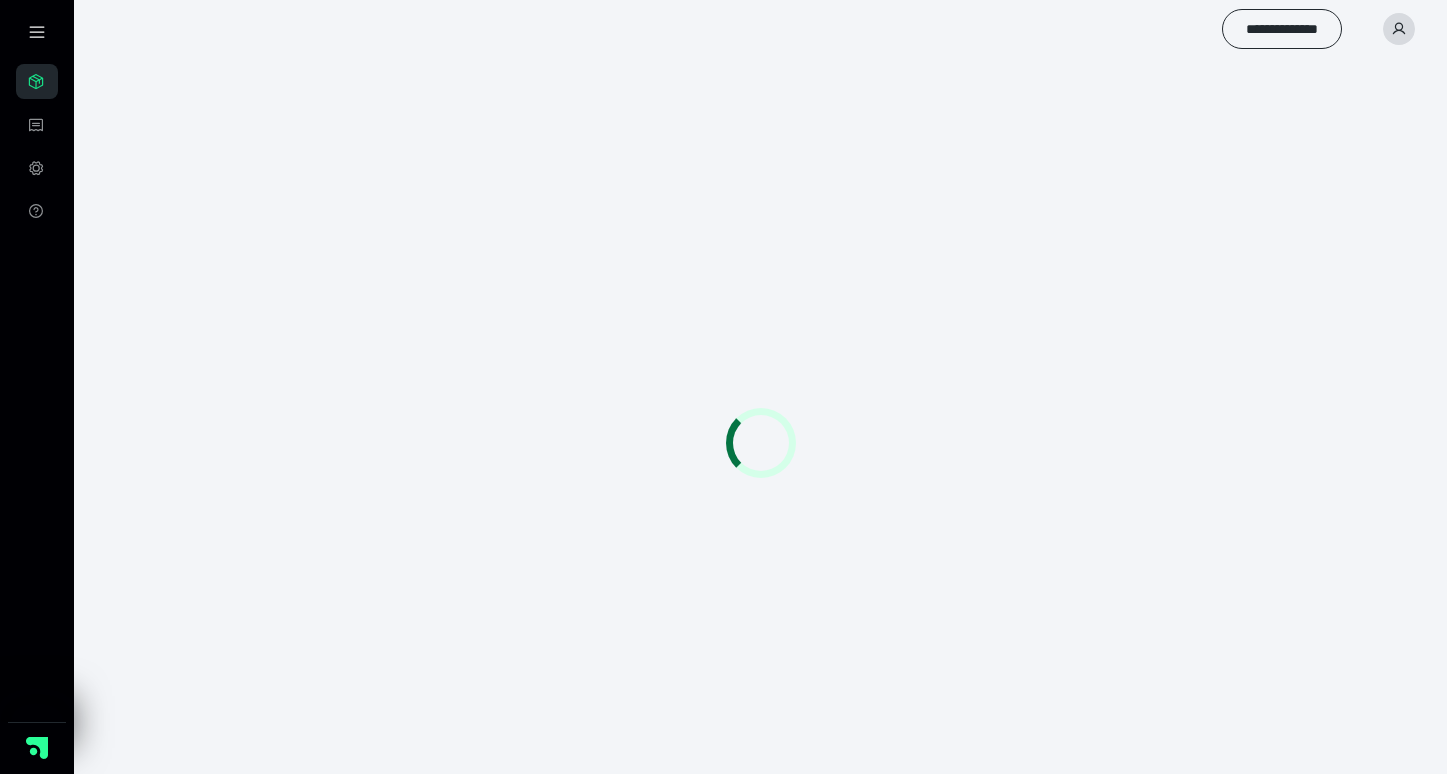 scroll, scrollTop: 0, scrollLeft: 0, axis: both 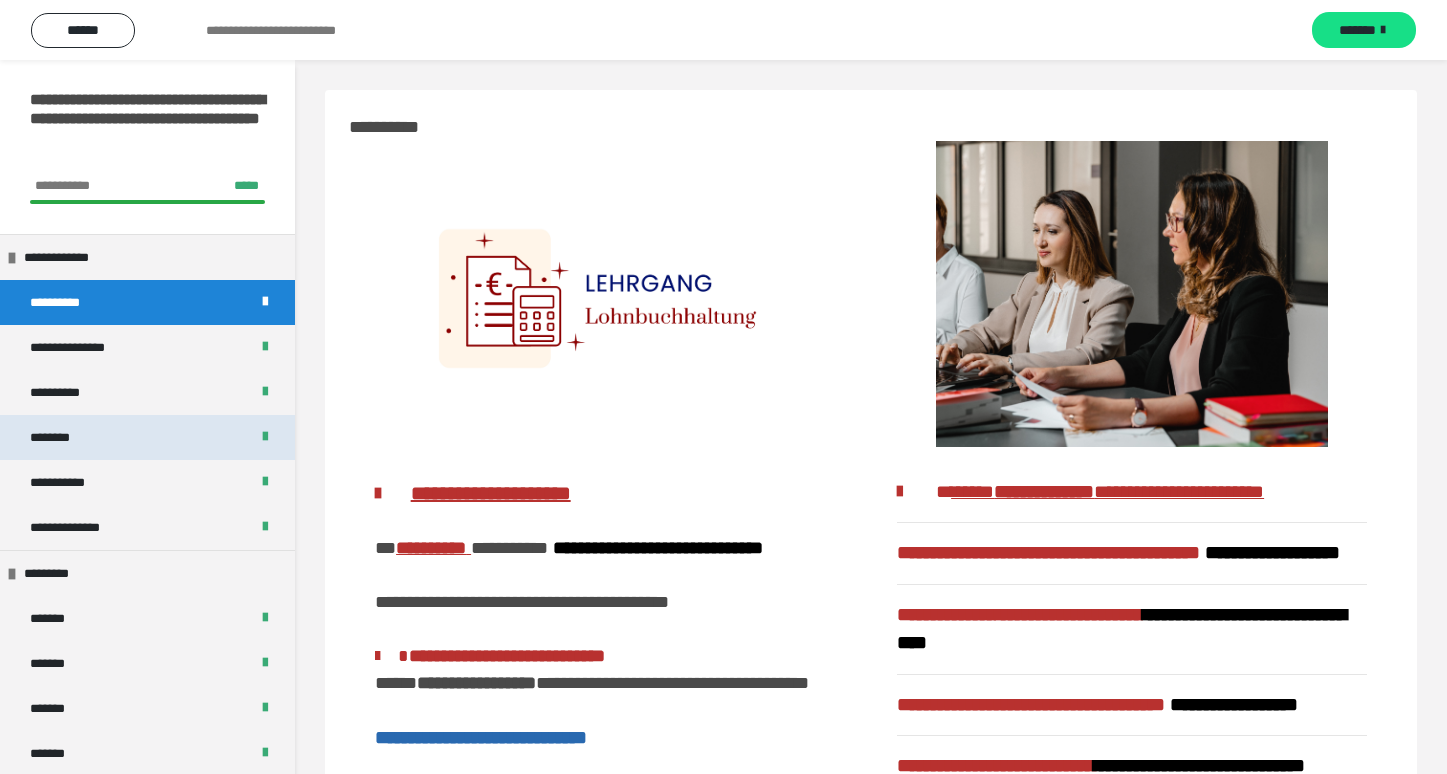click on "********" at bounding box center (147, 437) 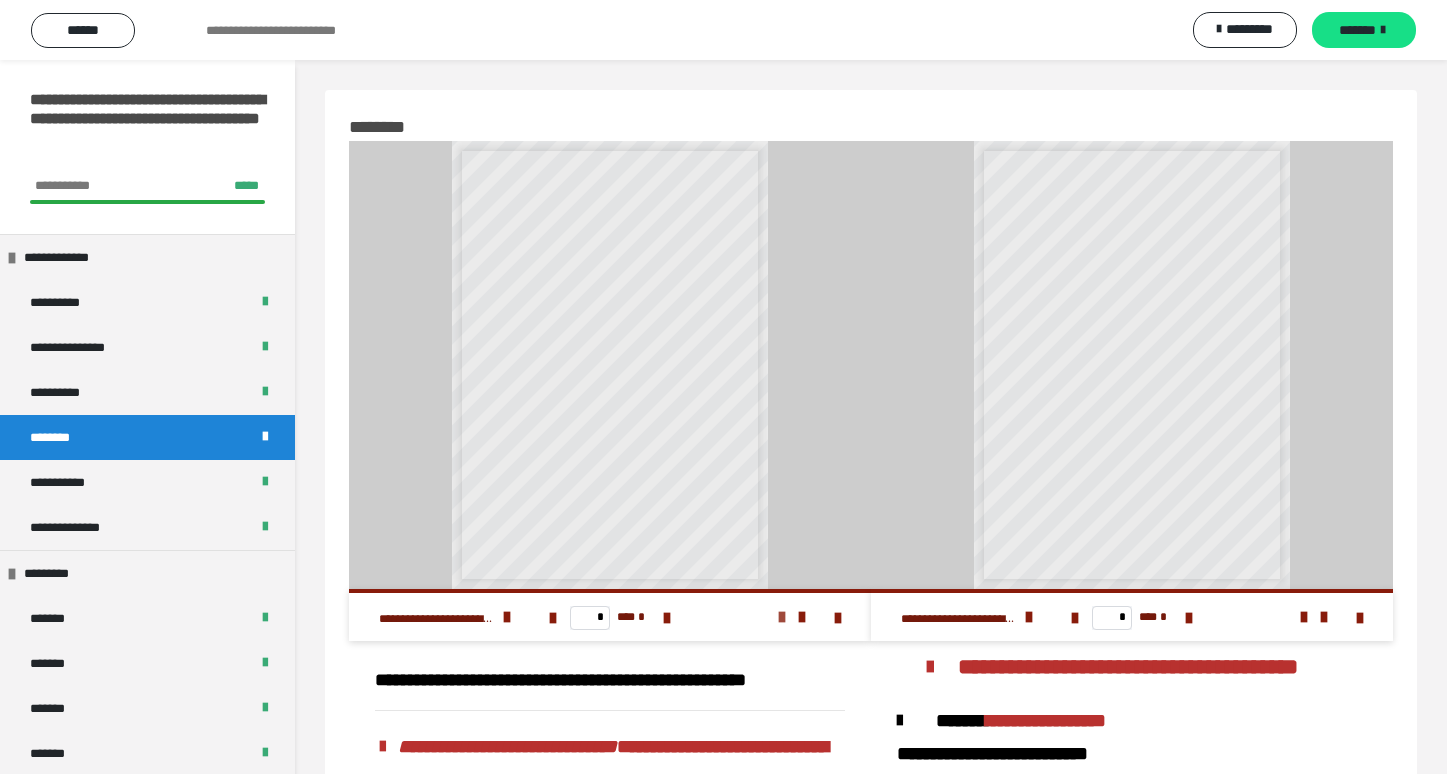 click at bounding box center (782, 617) 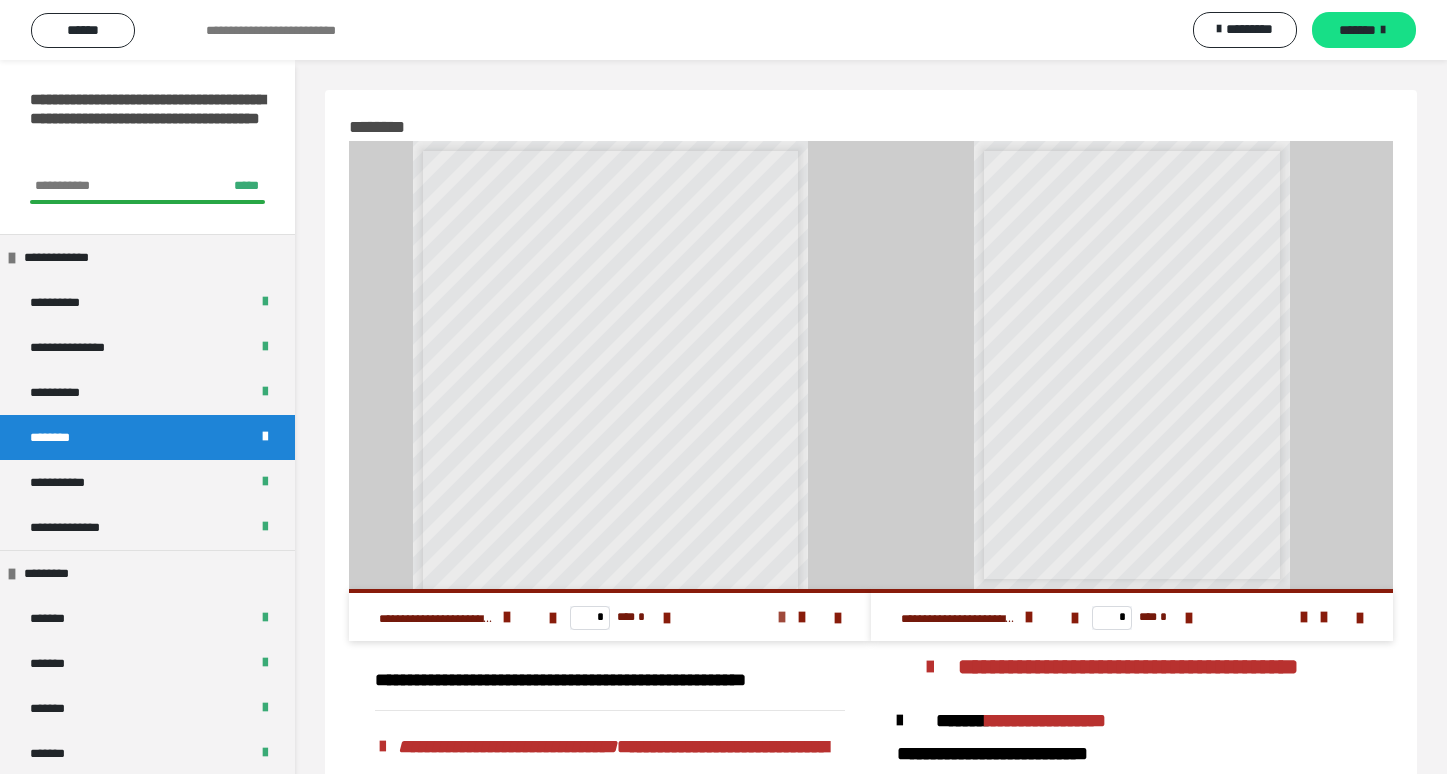 click at bounding box center (782, 617) 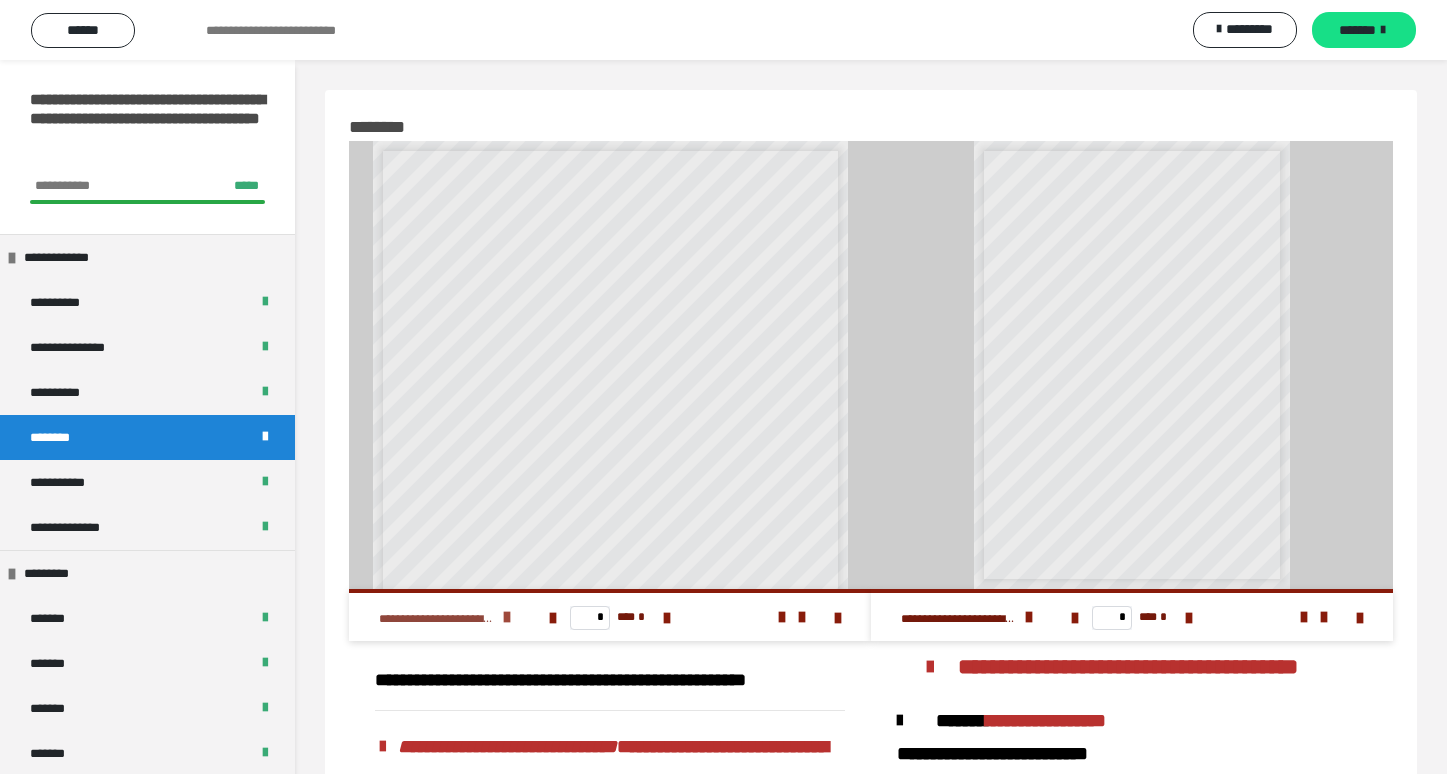 click at bounding box center [507, 617] 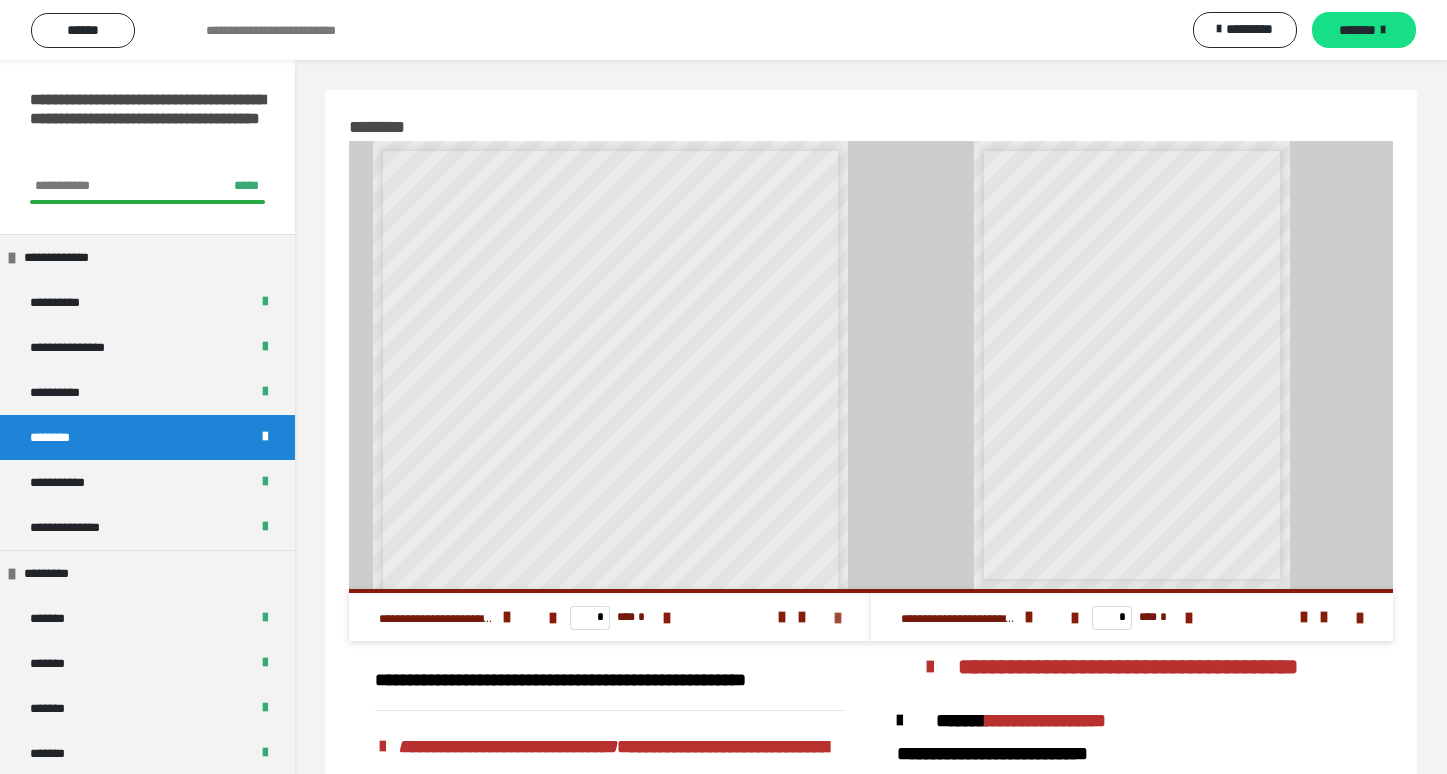 click at bounding box center (838, 618) 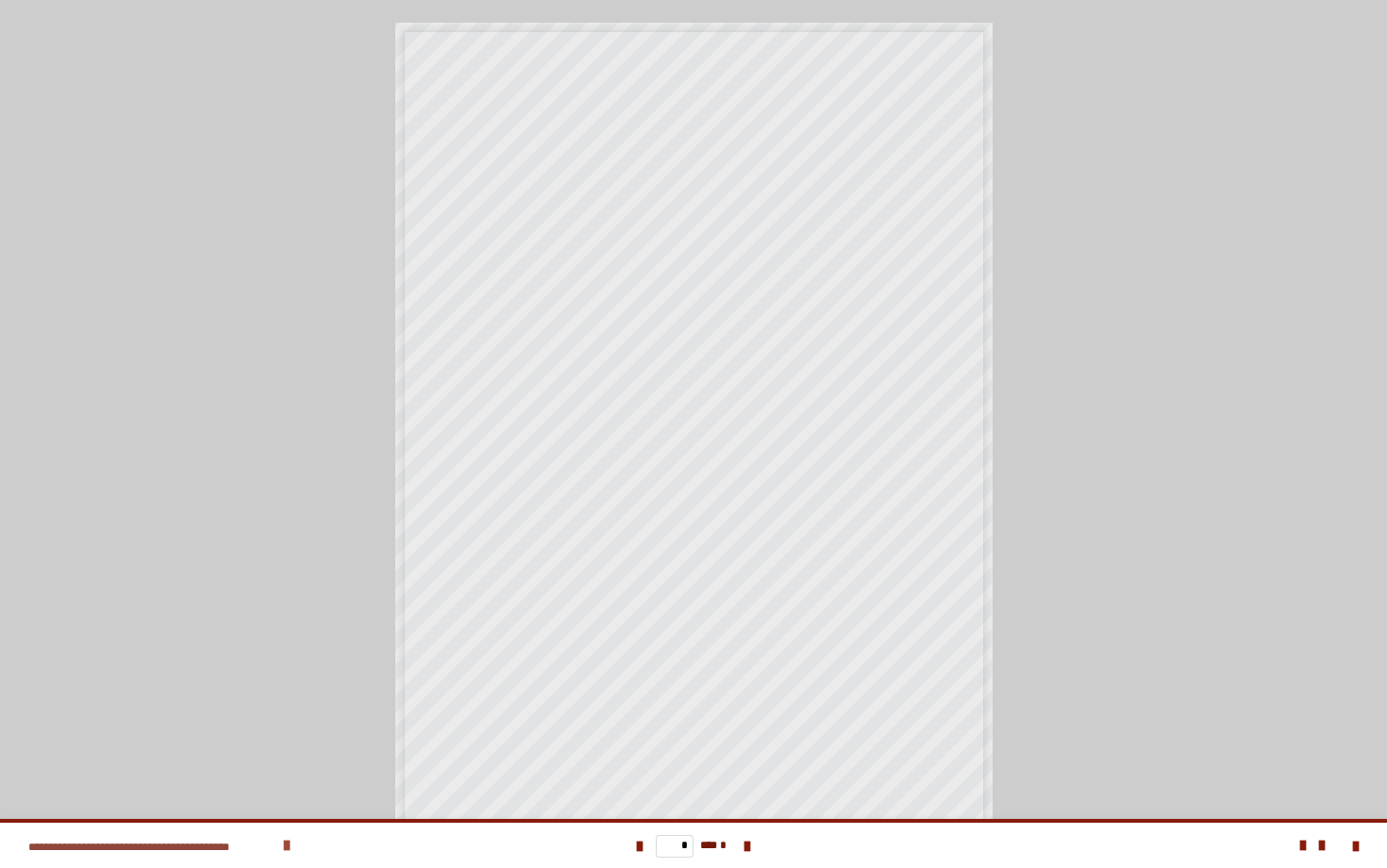 click at bounding box center [287, 845] 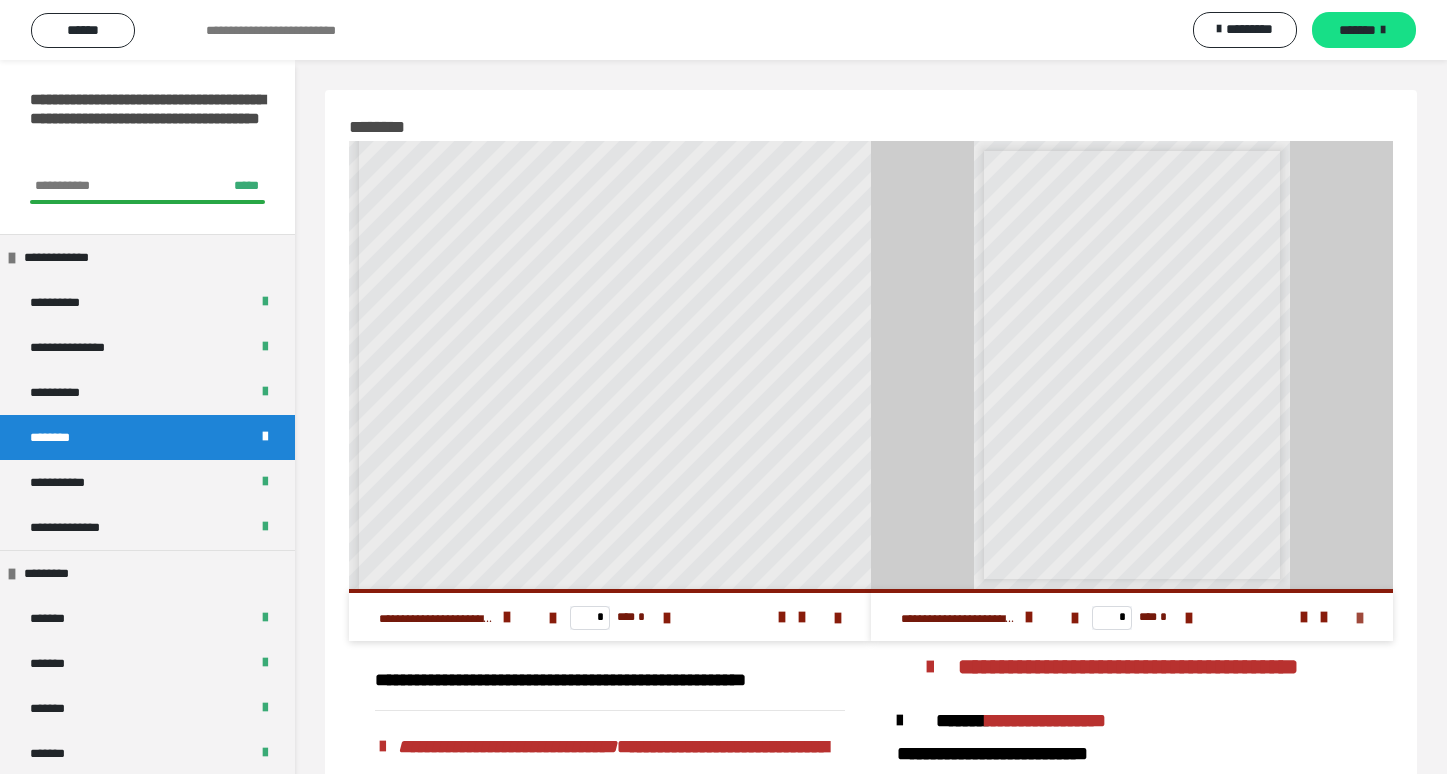 click at bounding box center [1360, 618] 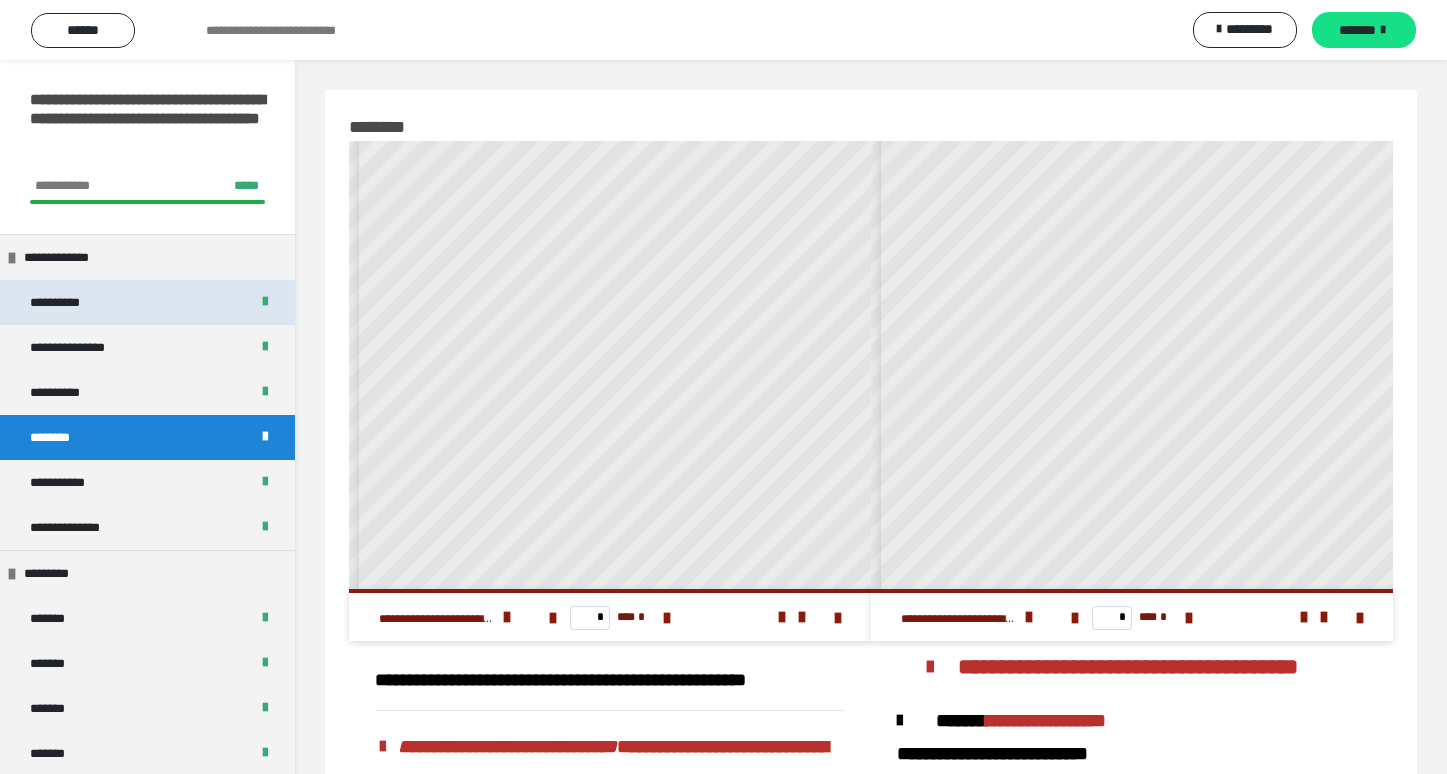 click on "**********" at bounding box center [78, 302] 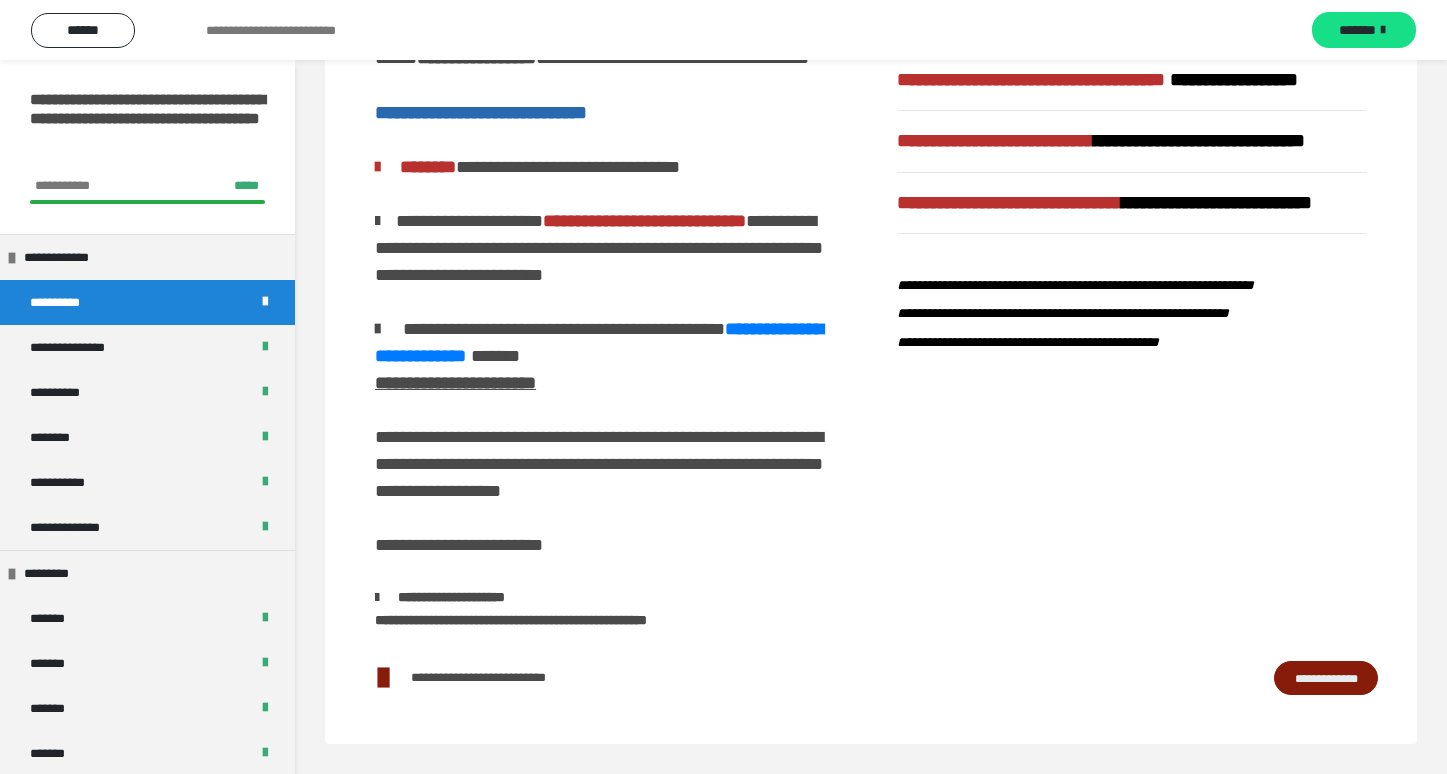 scroll, scrollTop: 704, scrollLeft: 0, axis: vertical 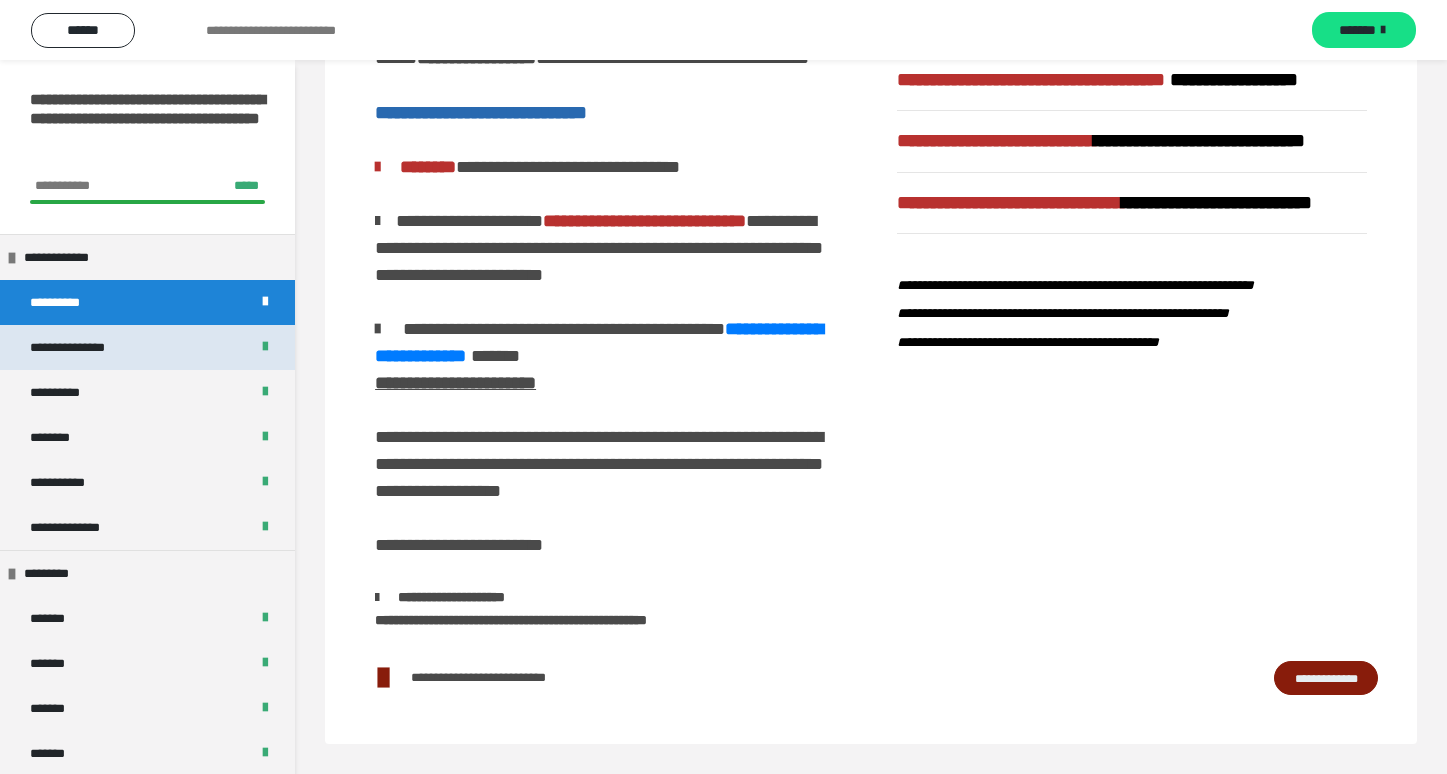 click on "**********" at bounding box center [88, 347] 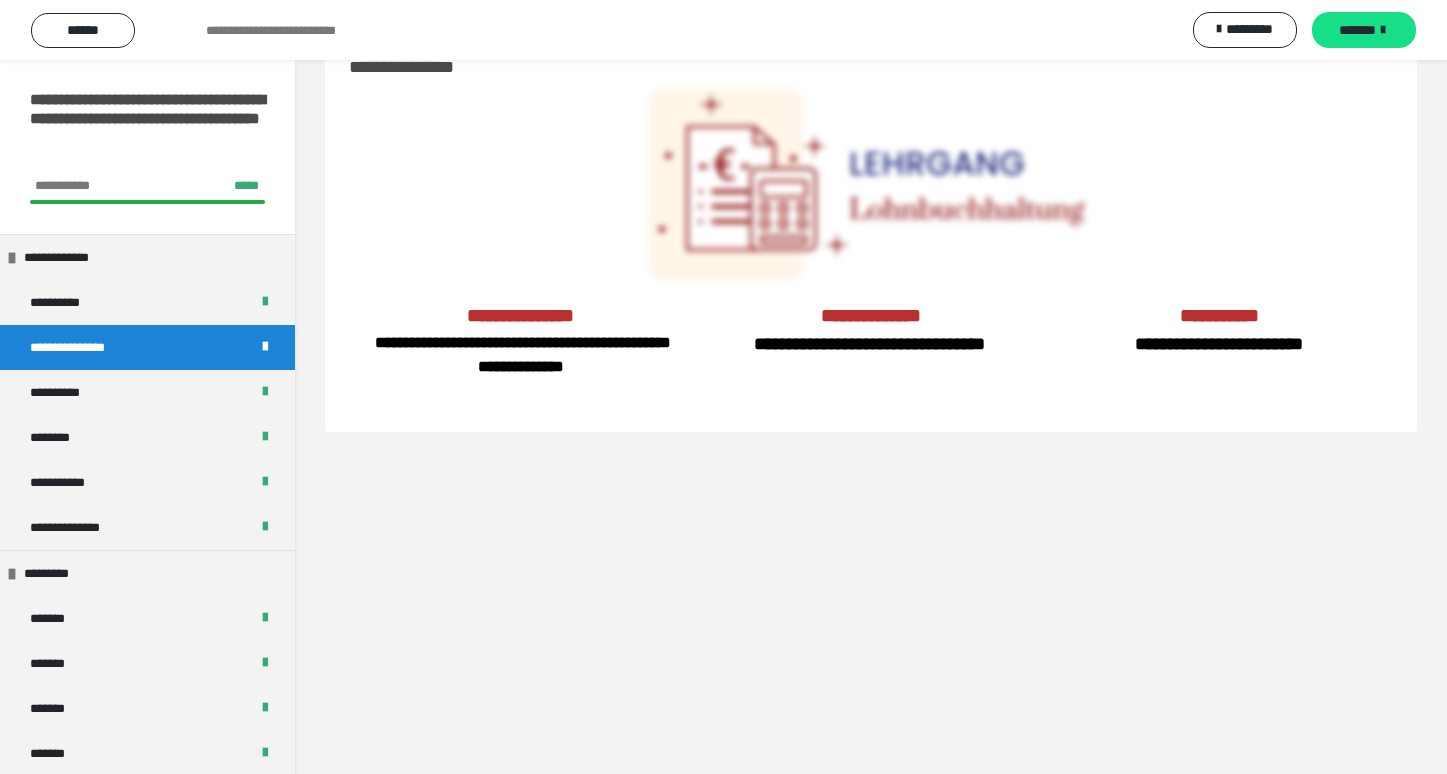 scroll, scrollTop: 60, scrollLeft: 0, axis: vertical 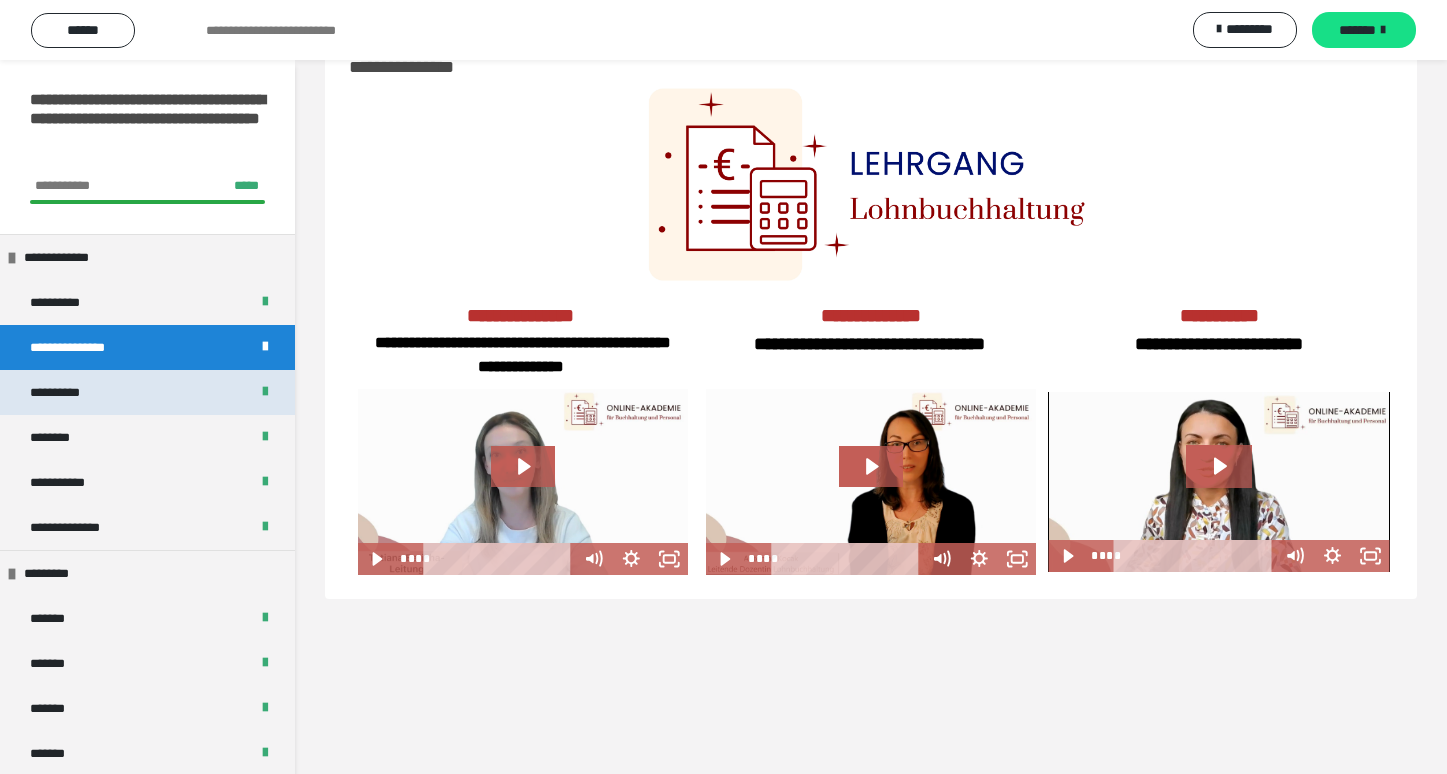 click on "**********" at bounding box center (69, 392) 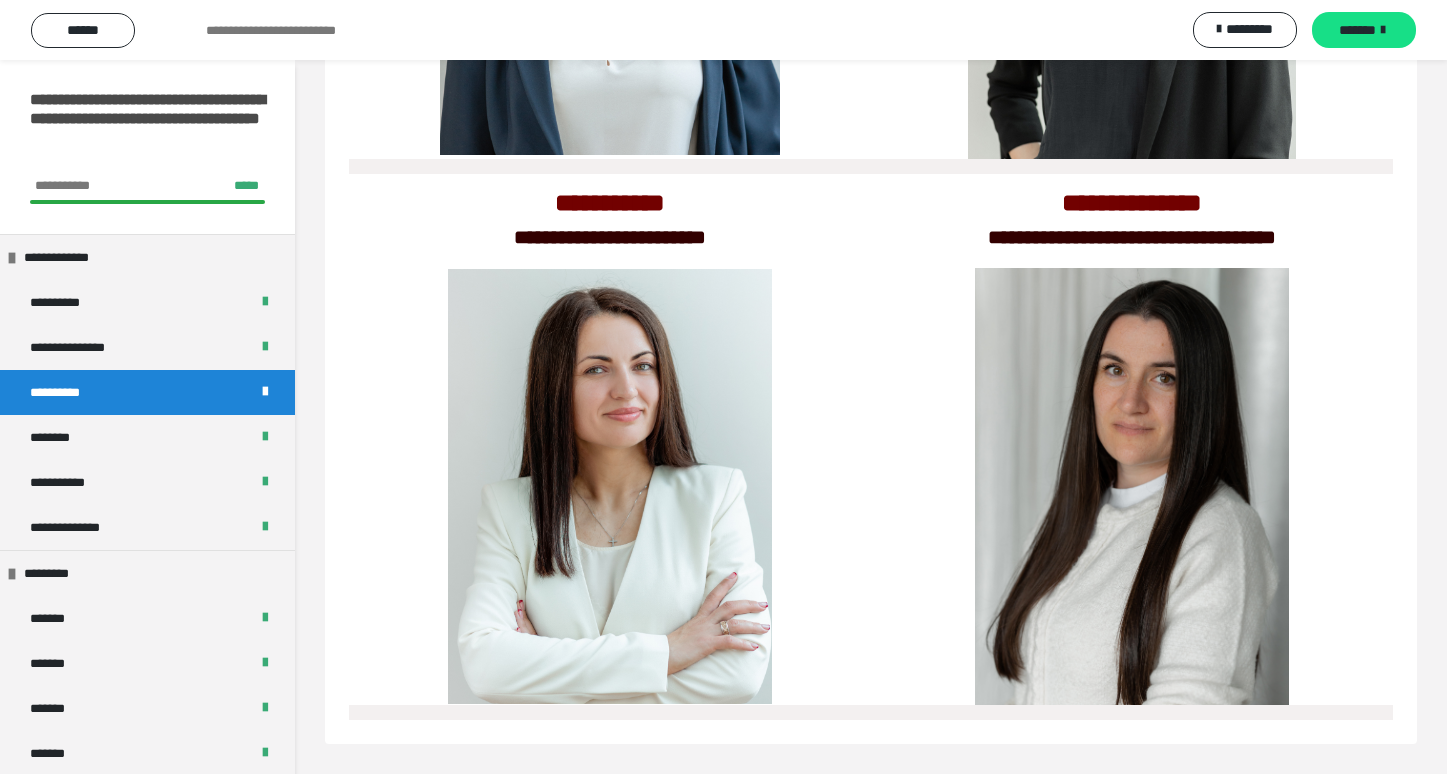 scroll, scrollTop: 674, scrollLeft: 0, axis: vertical 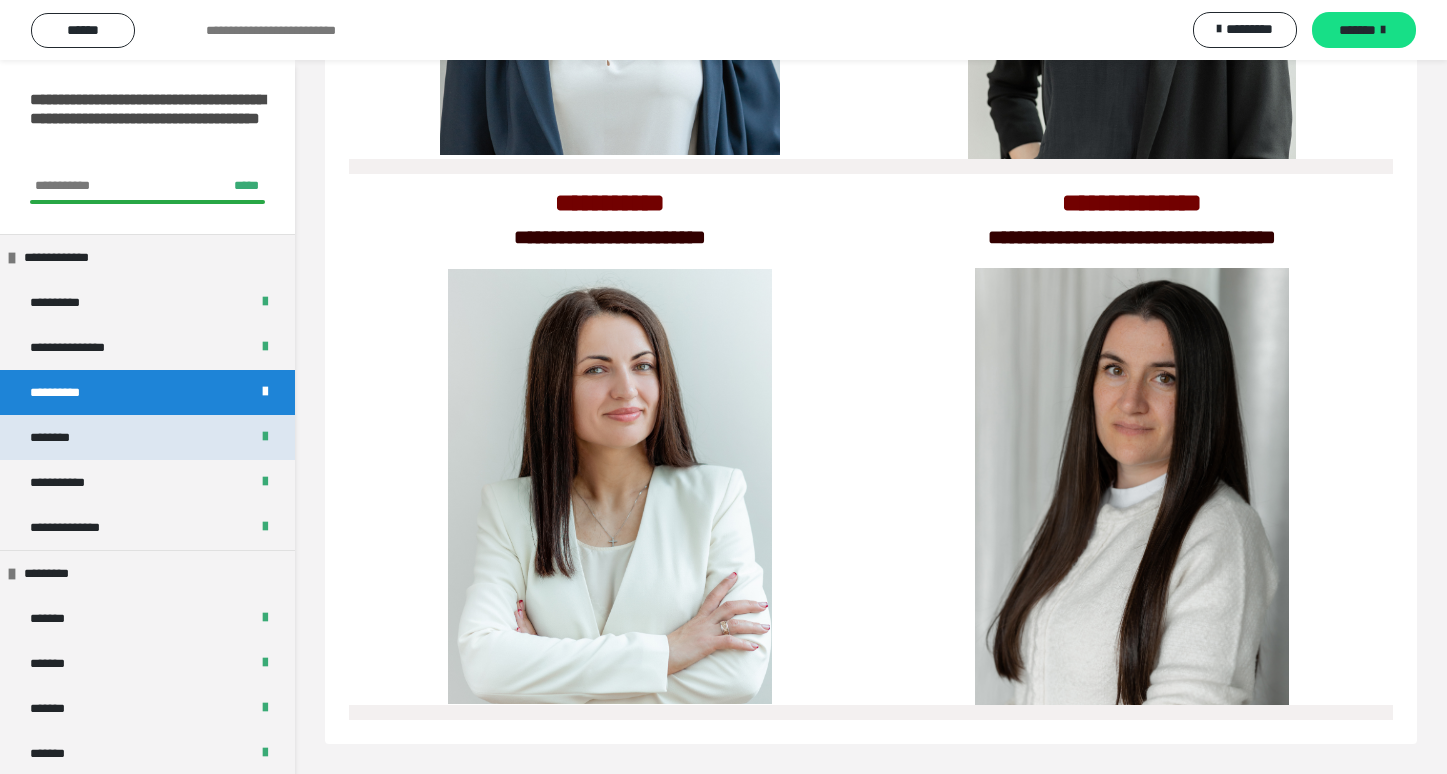 click on "********" at bounding box center (147, 437) 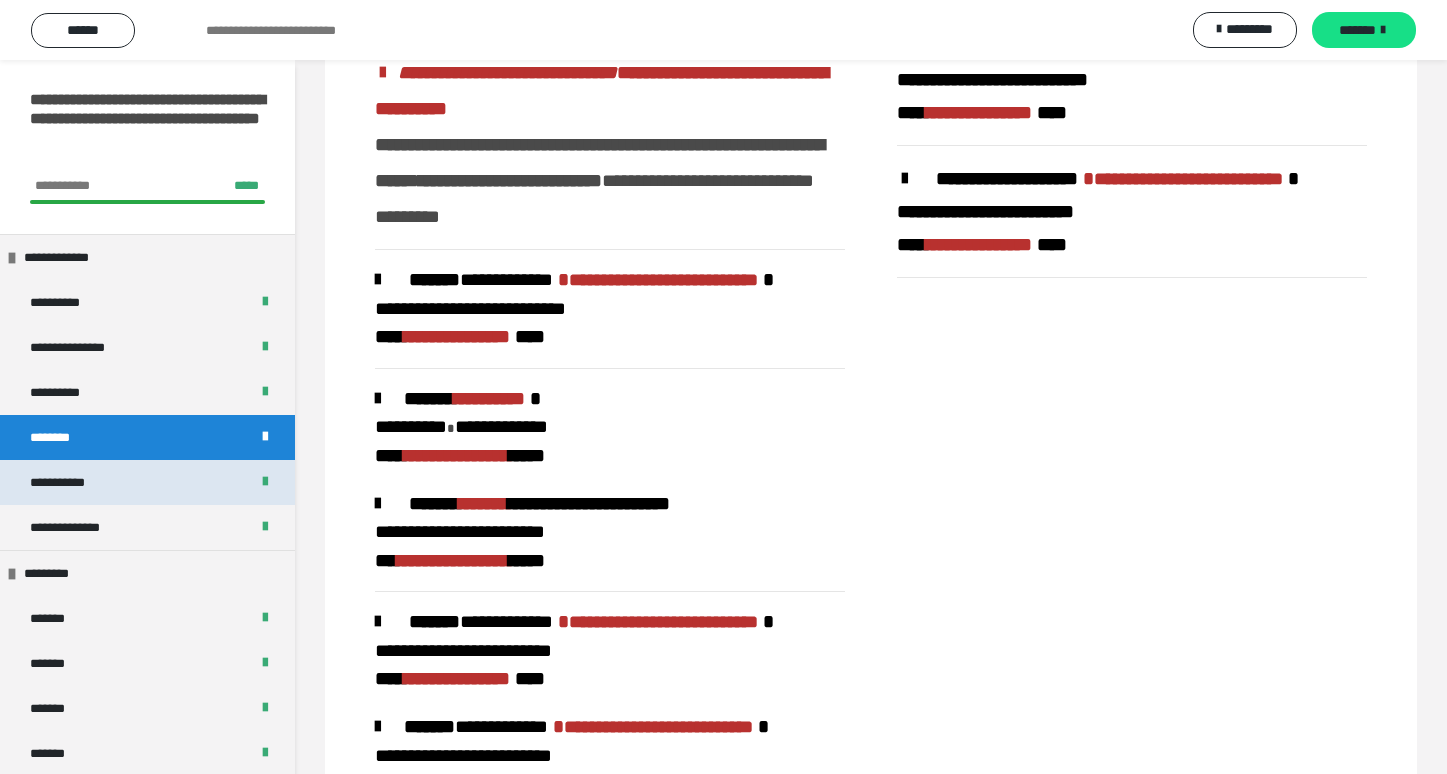 click on "**********" at bounding box center [147, 482] 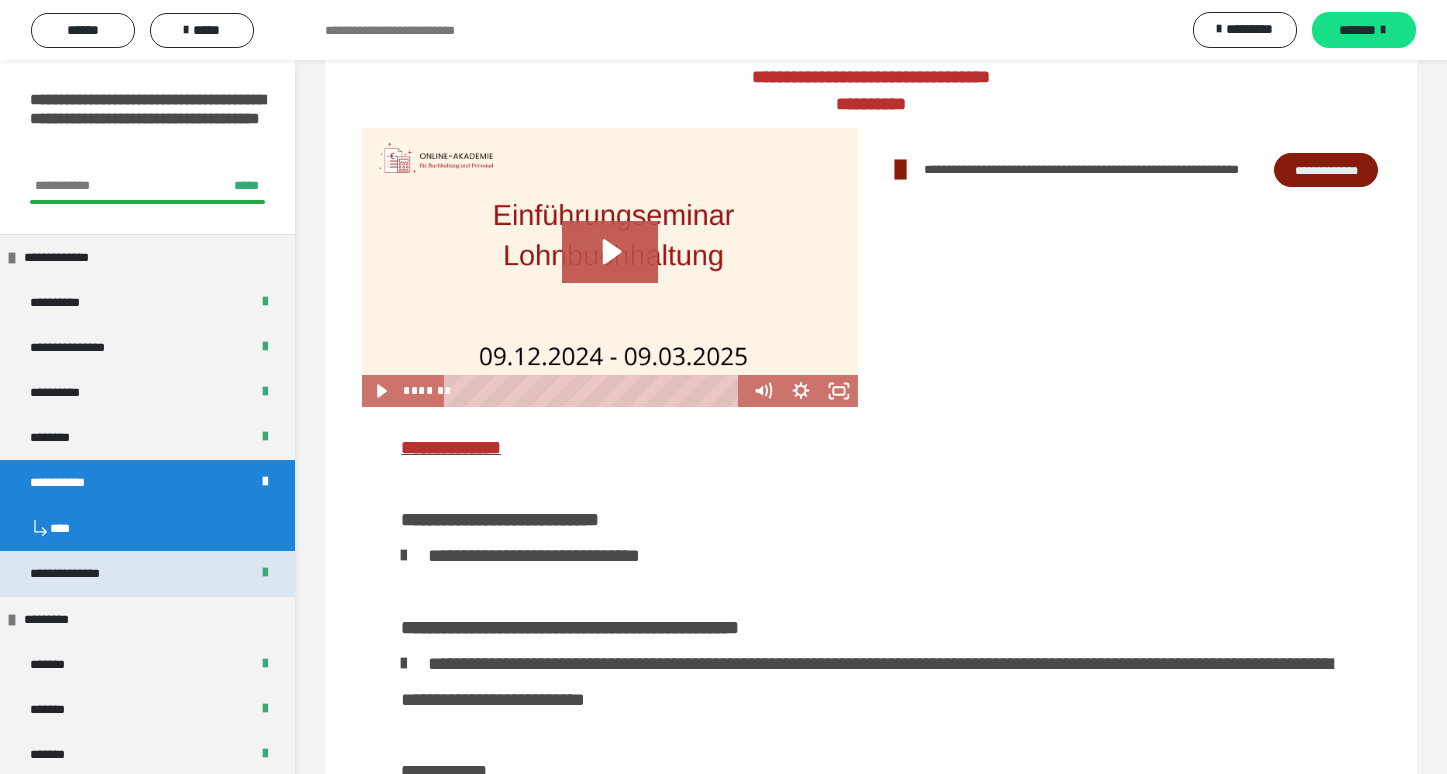 click on "**********" at bounding box center [147, 573] 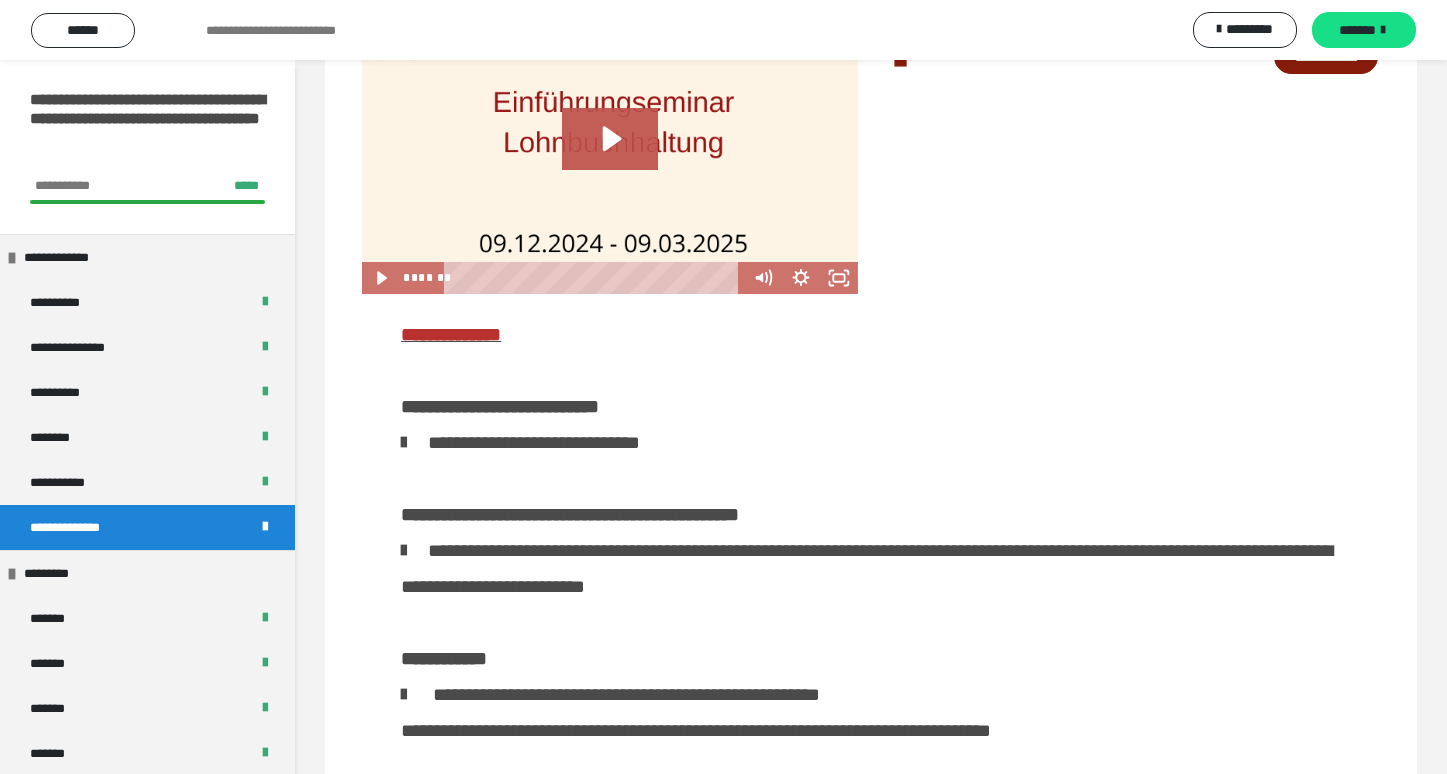 scroll, scrollTop: 60, scrollLeft: 0, axis: vertical 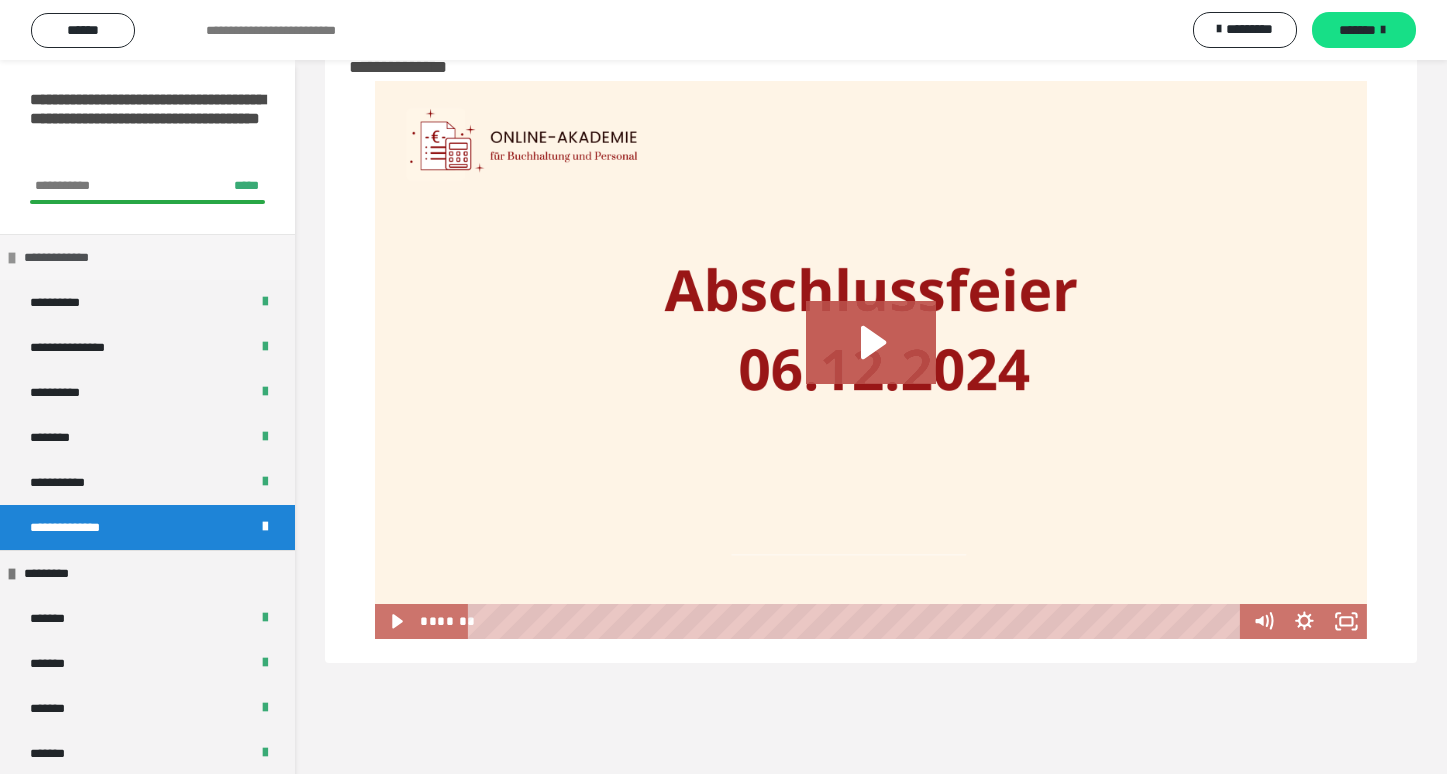 click at bounding box center [12, 258] 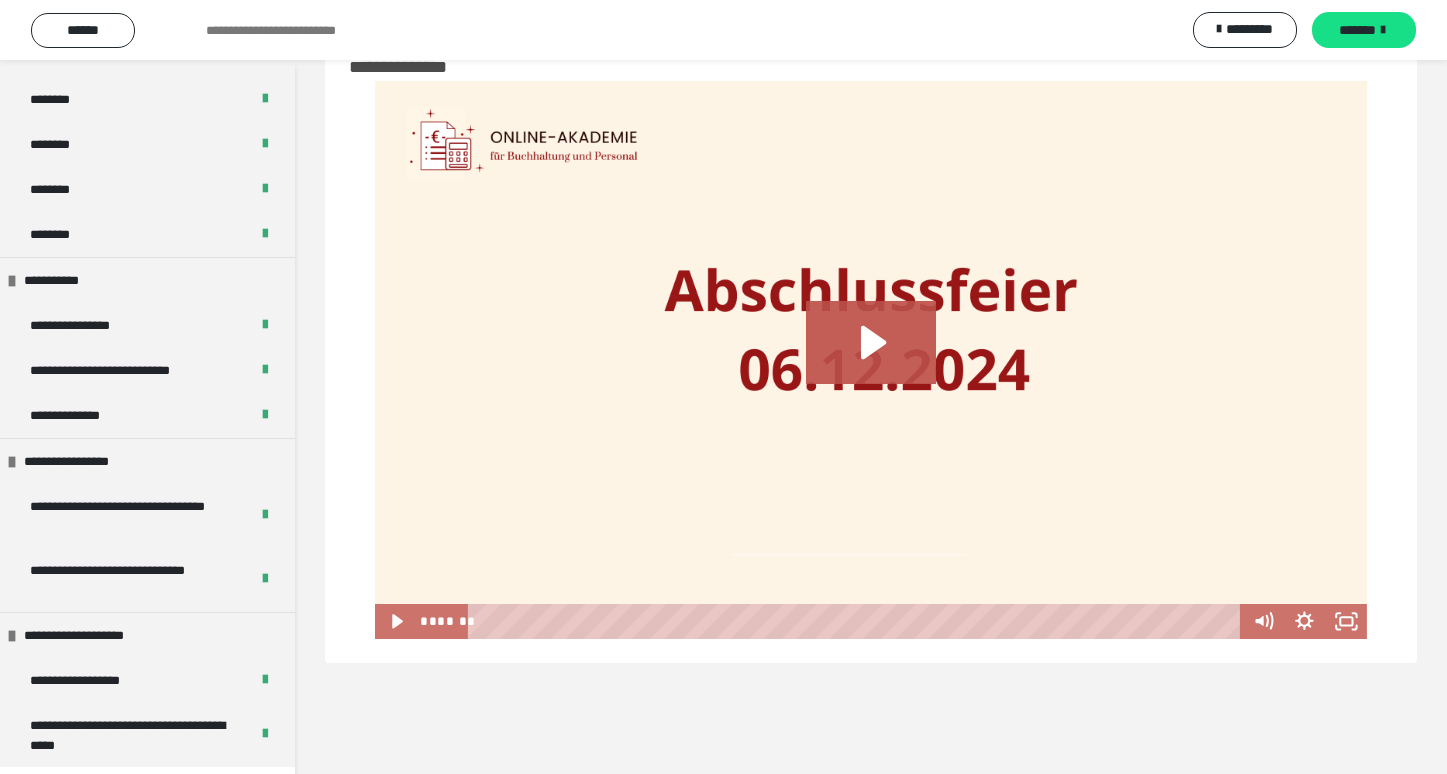 scroll, scrollTop: 652, scrollLeft: 0, axis: vertical 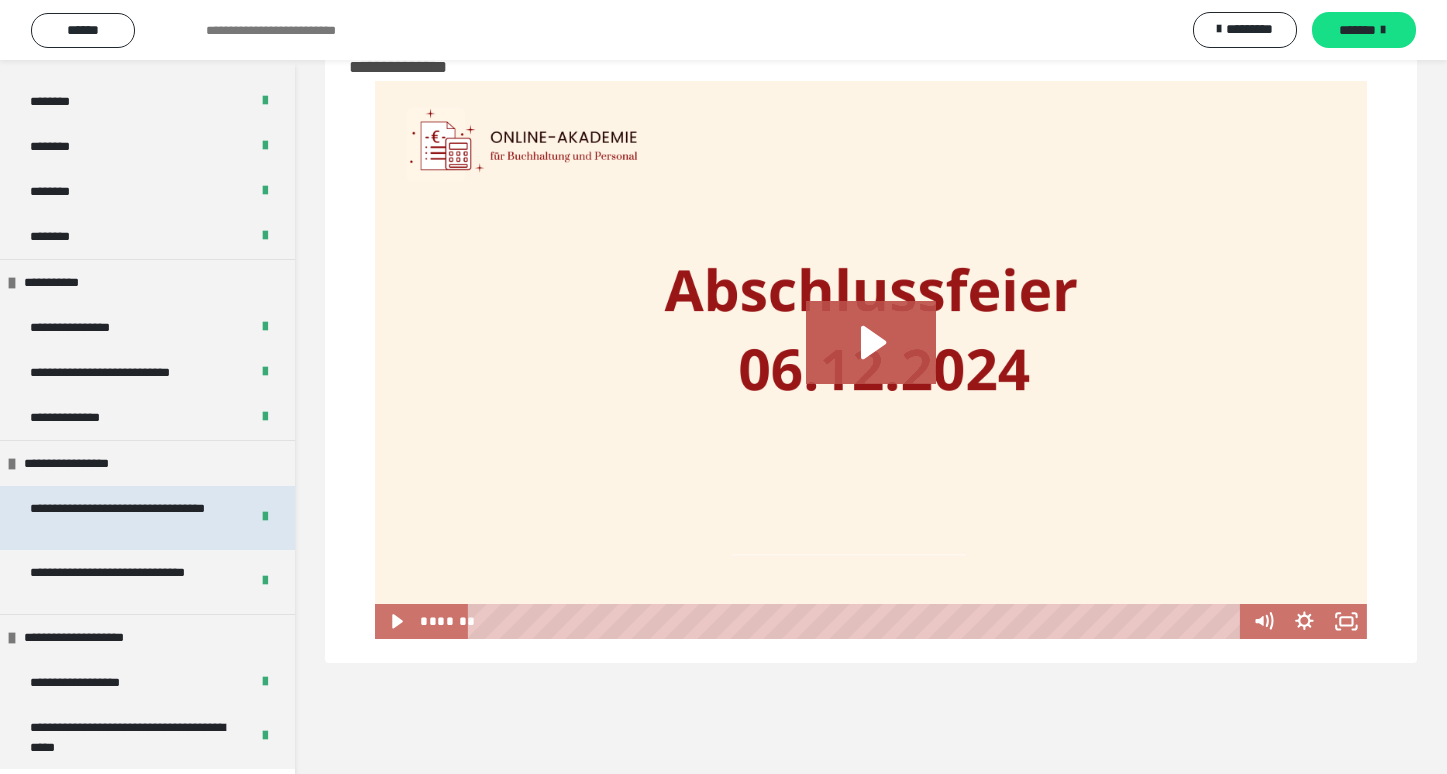 click on "**********" at bounding box center [131, 518] 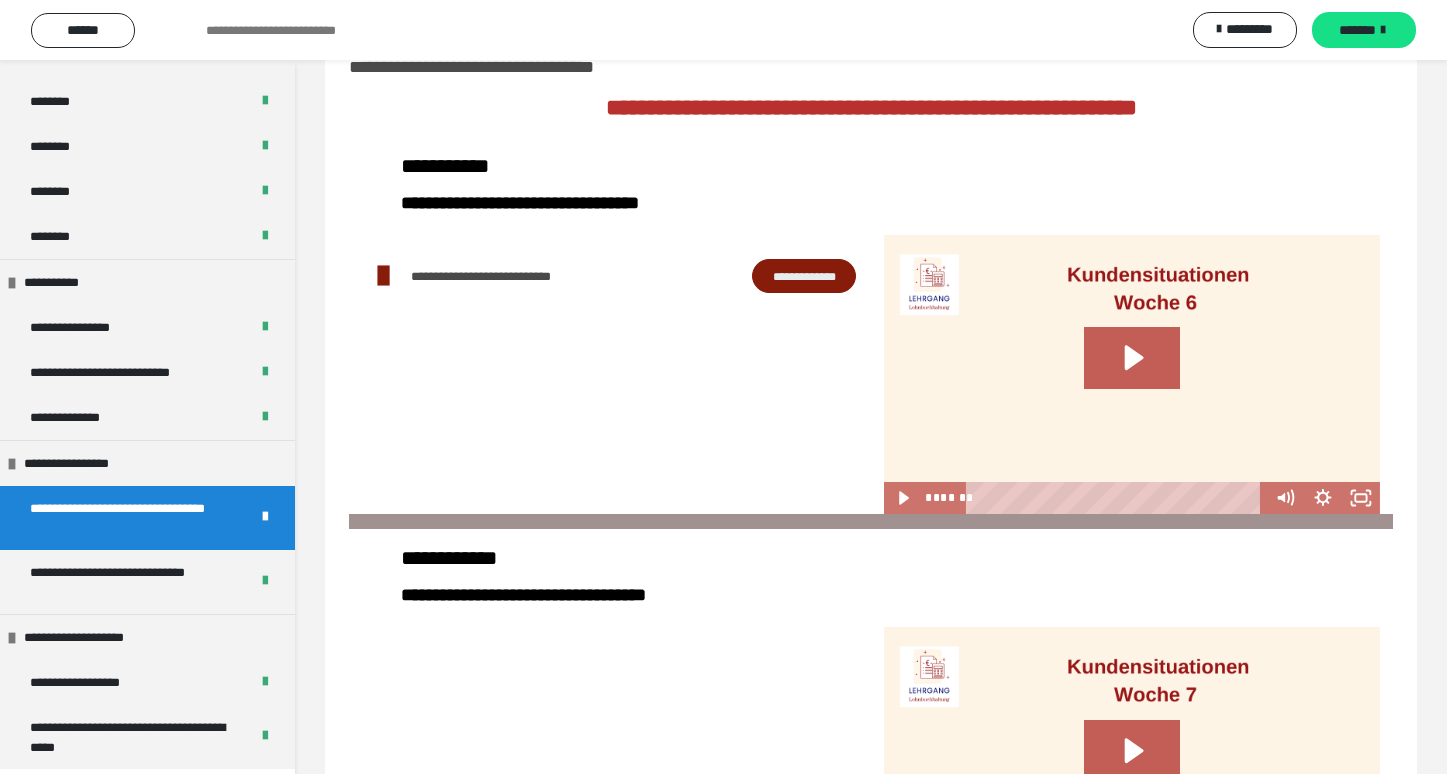 click on "**********" at bounding box center (804, 276) 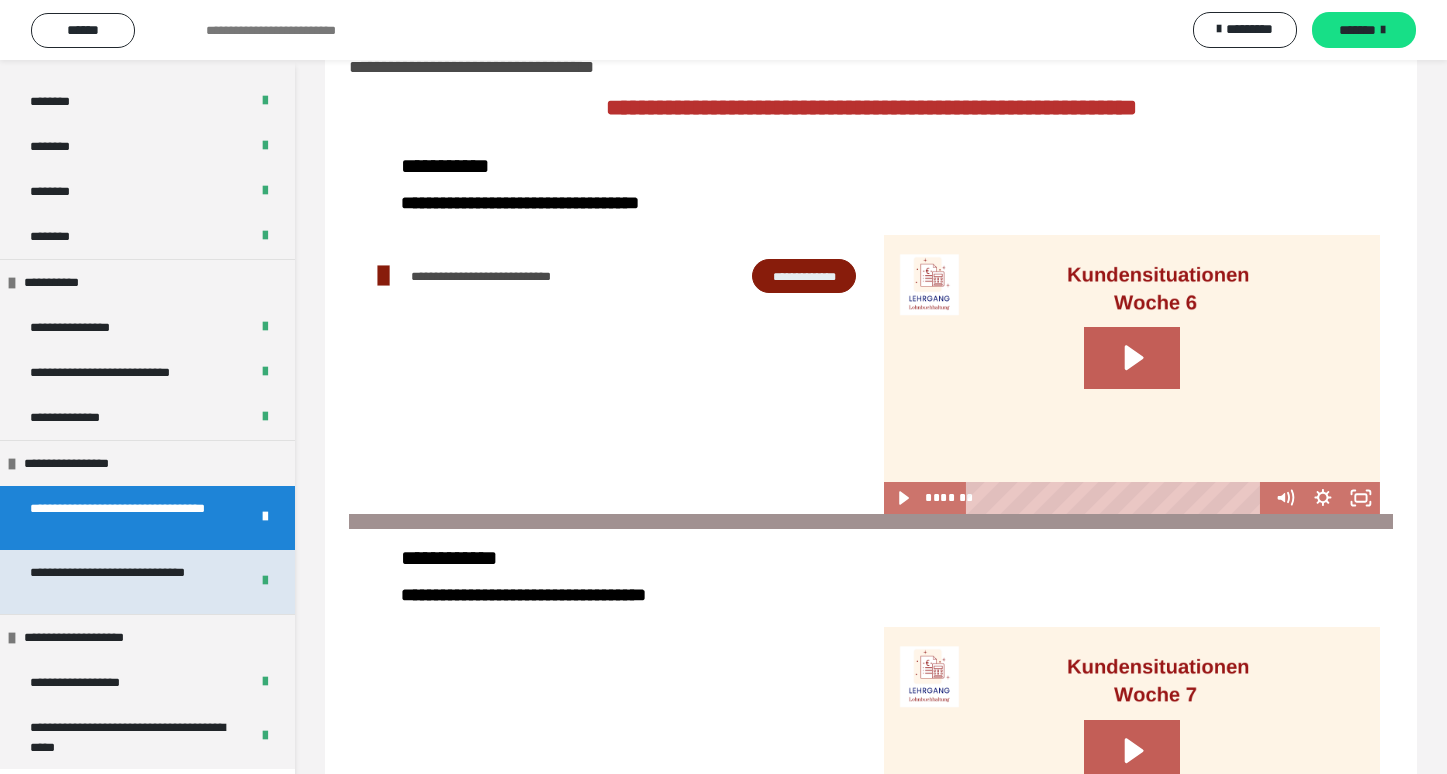 click on "**********" at bounding box center (131, 582) 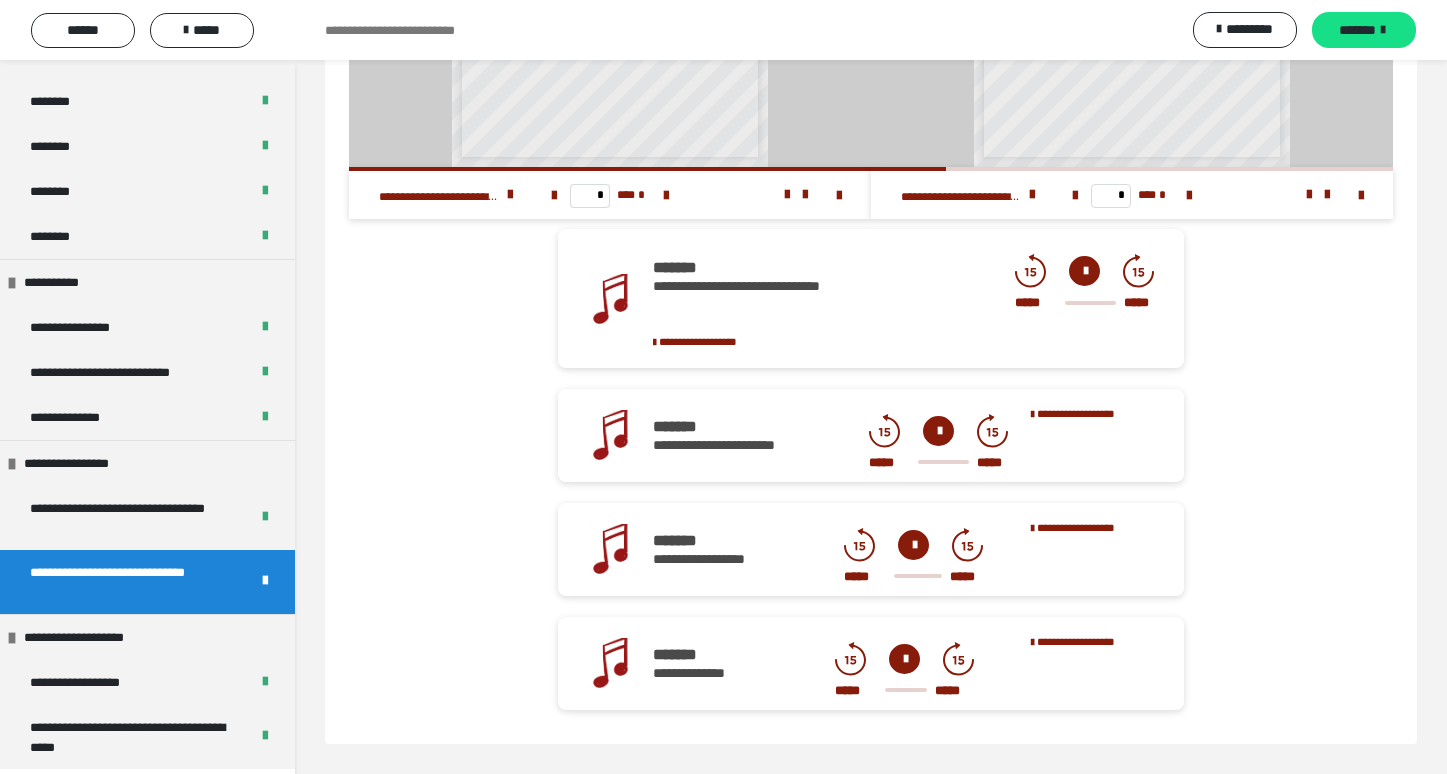 scroll, scrollTop: 422, scrollLeft: 0, axis: vertical 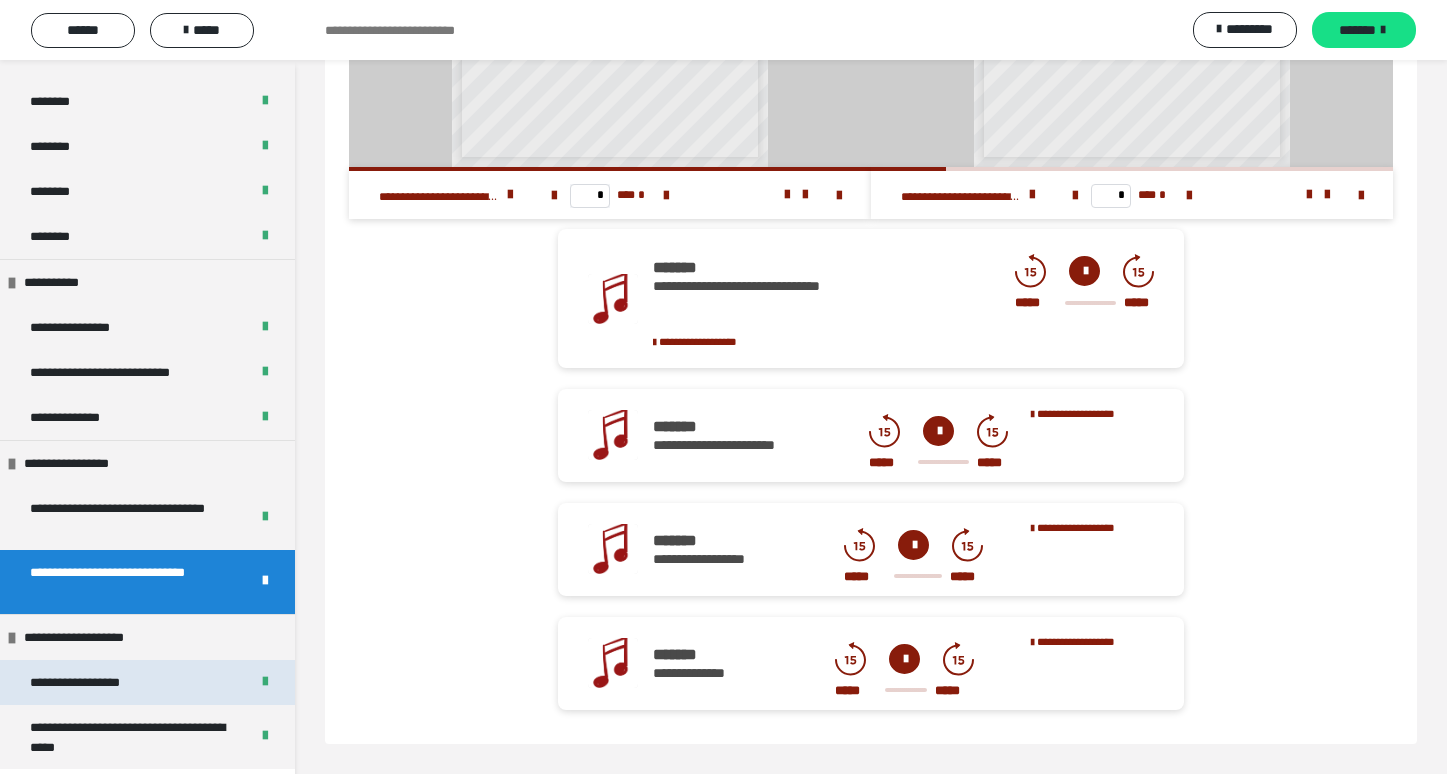 click on "**********" at bounding box center [98, 682] 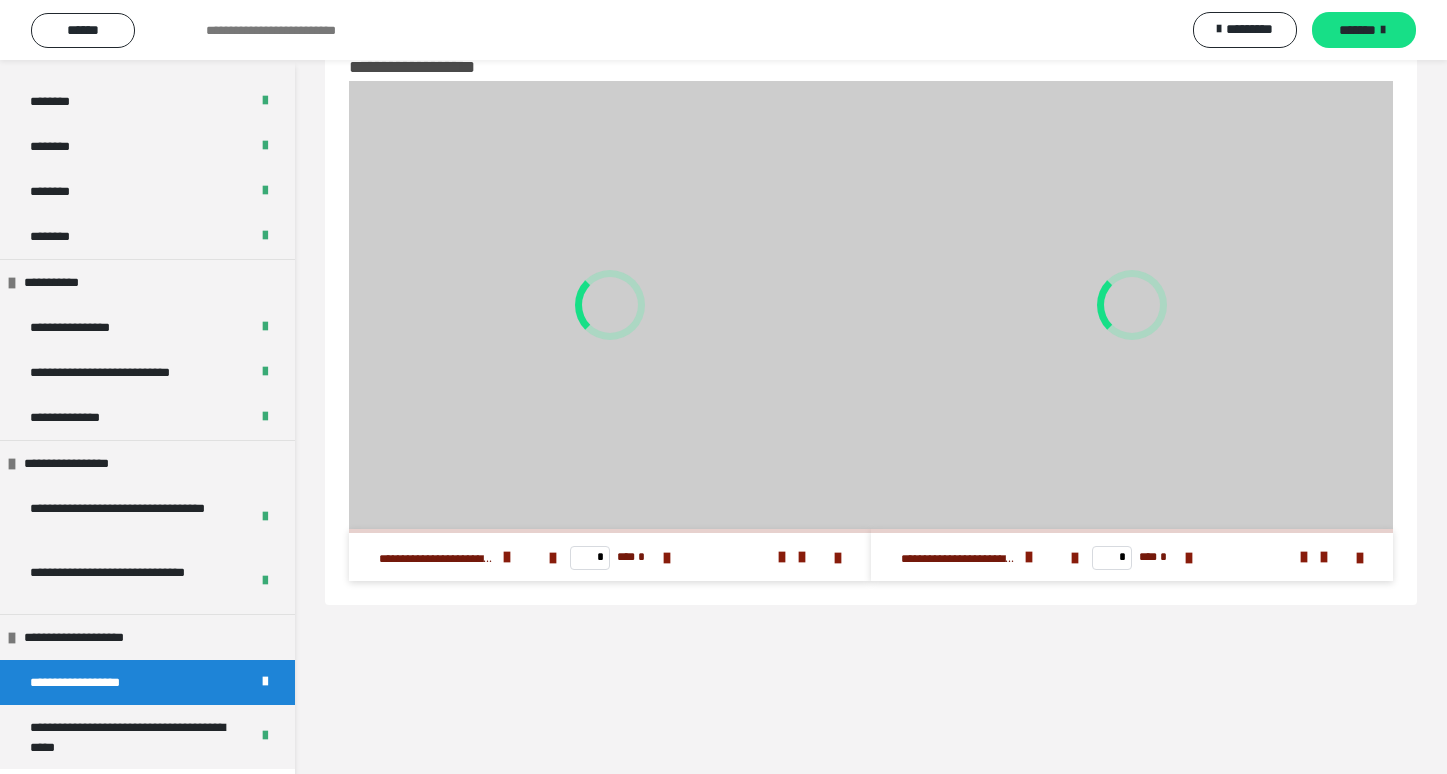 scroll, scrollTop: 60, scrollLeft: 0, axis: vertical 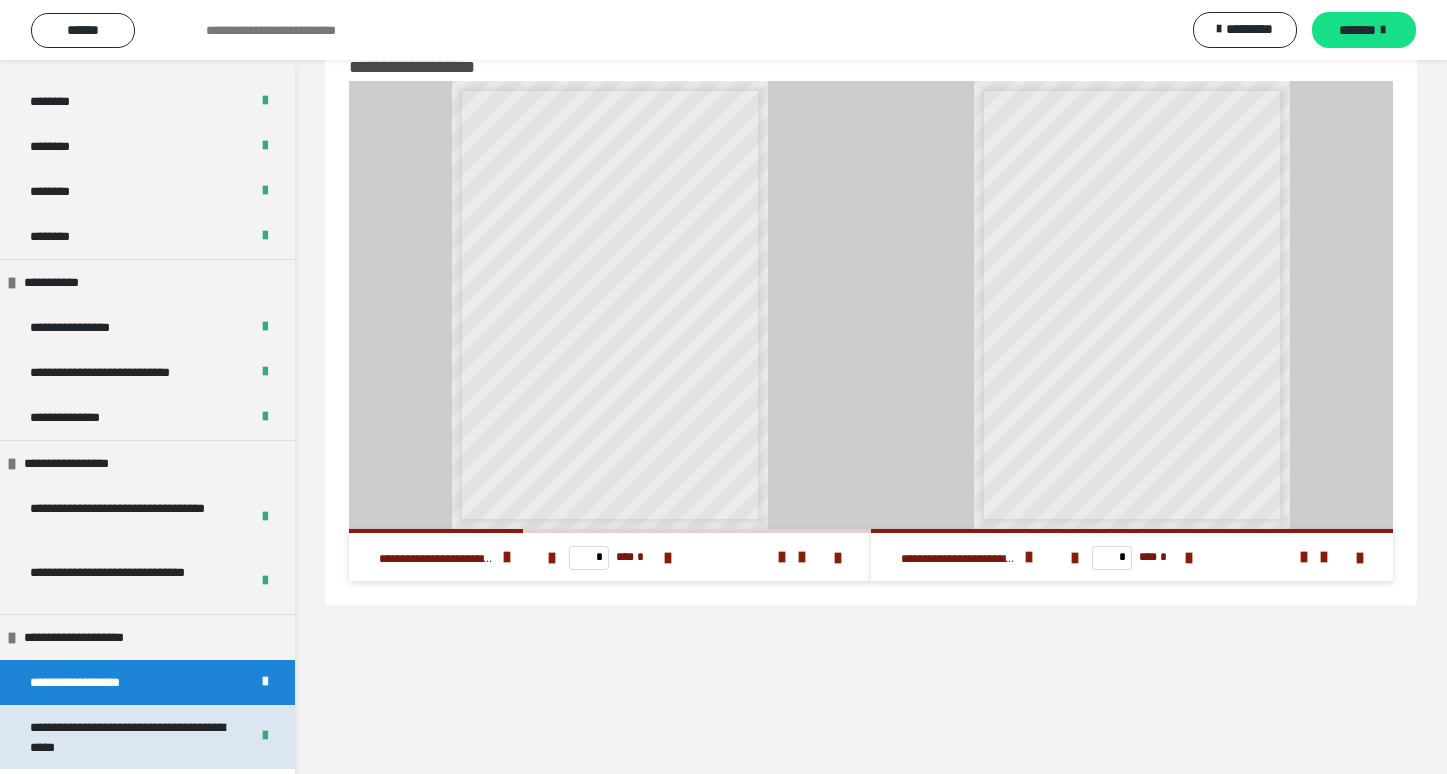 click on "**********" at bounding box center [131, 737] 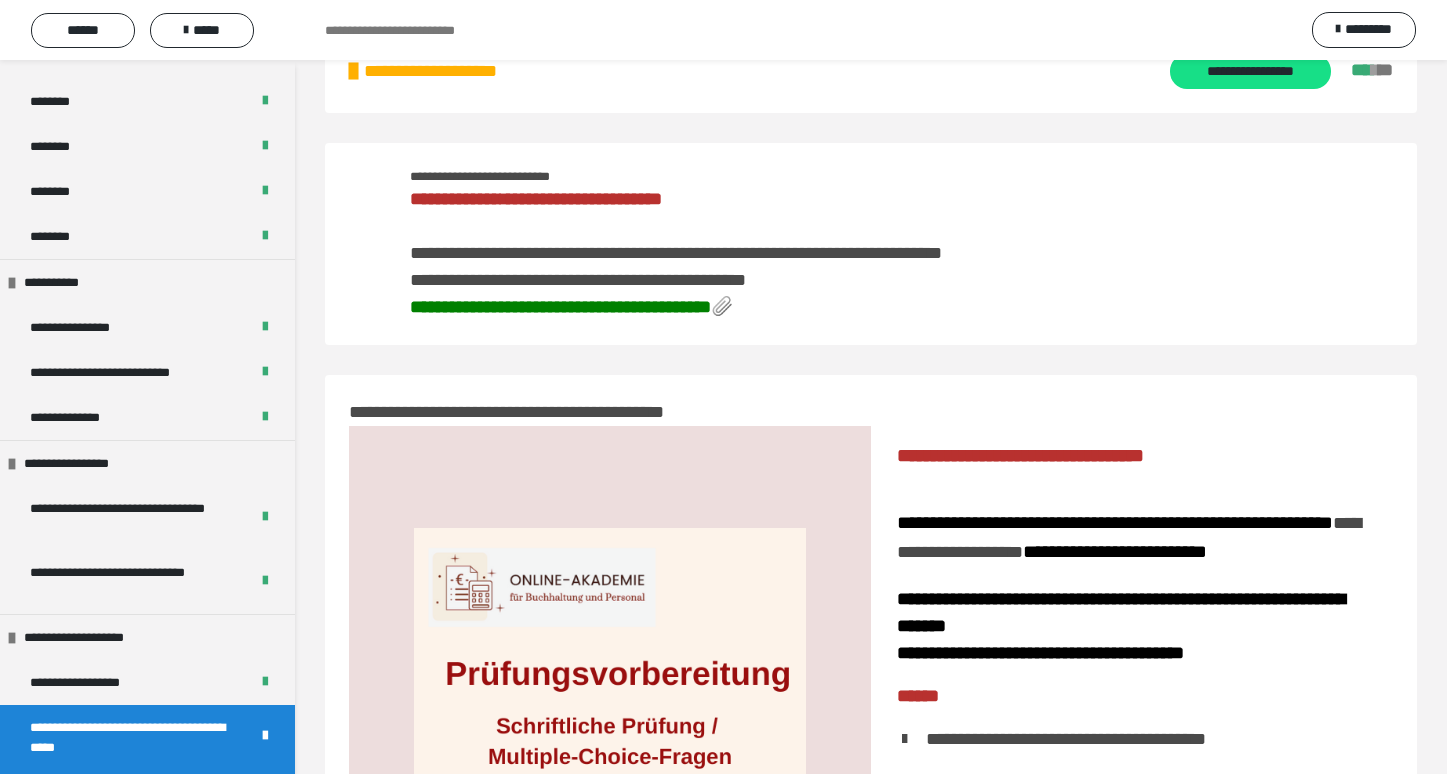 scroll, scrollTop: 653, scrollLeft: 0, axis: vertical 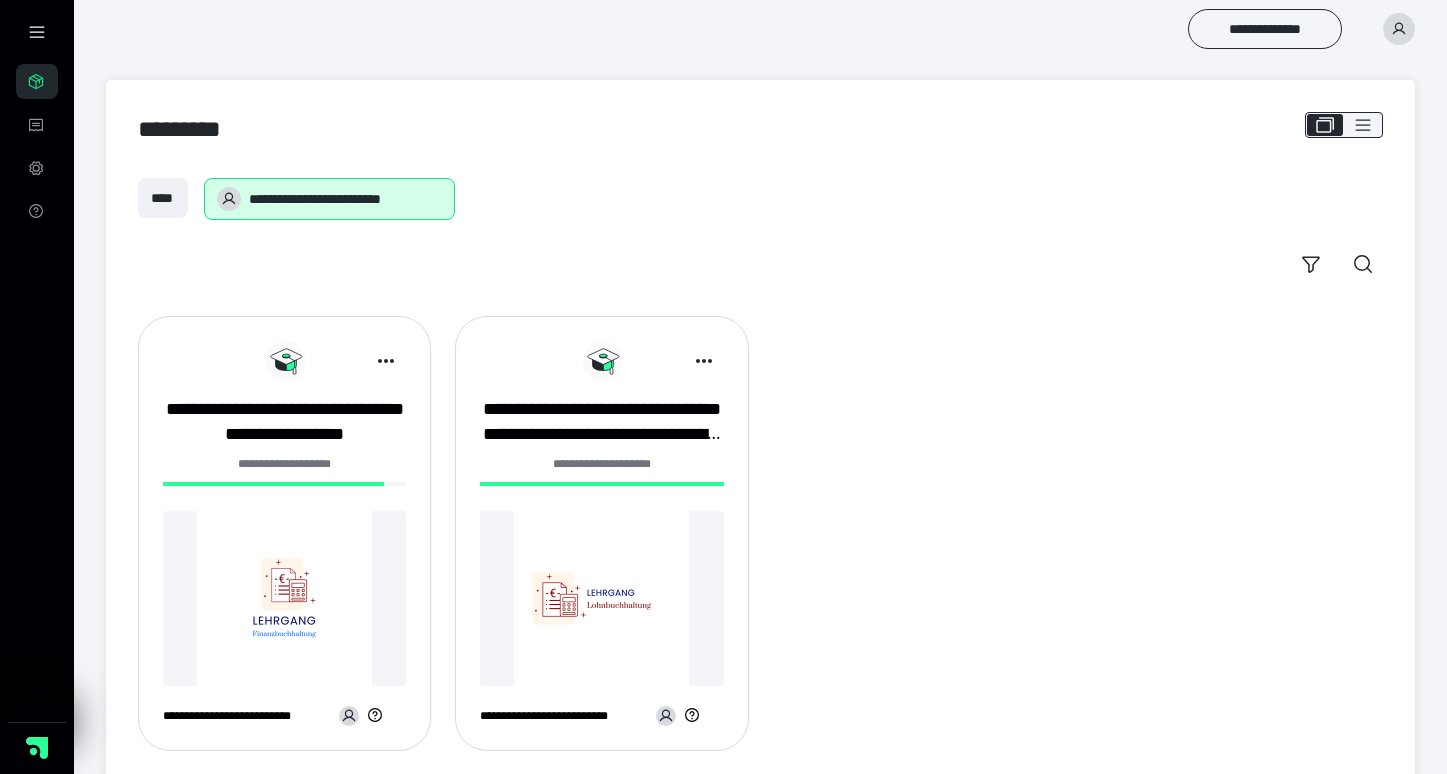 click at bounding box center [601, 598] 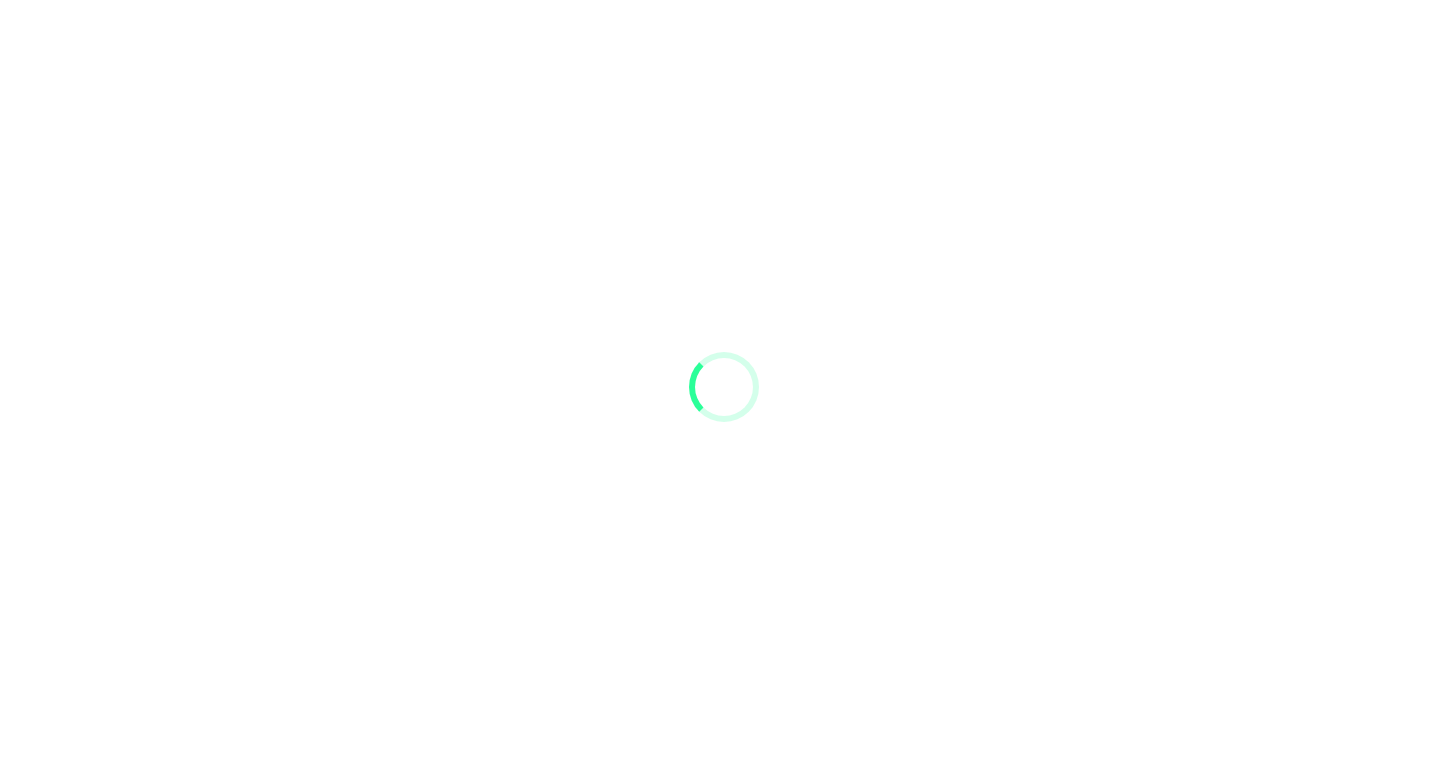 scroll, scrollTop: 0, scrollLeft: 0, axis: both 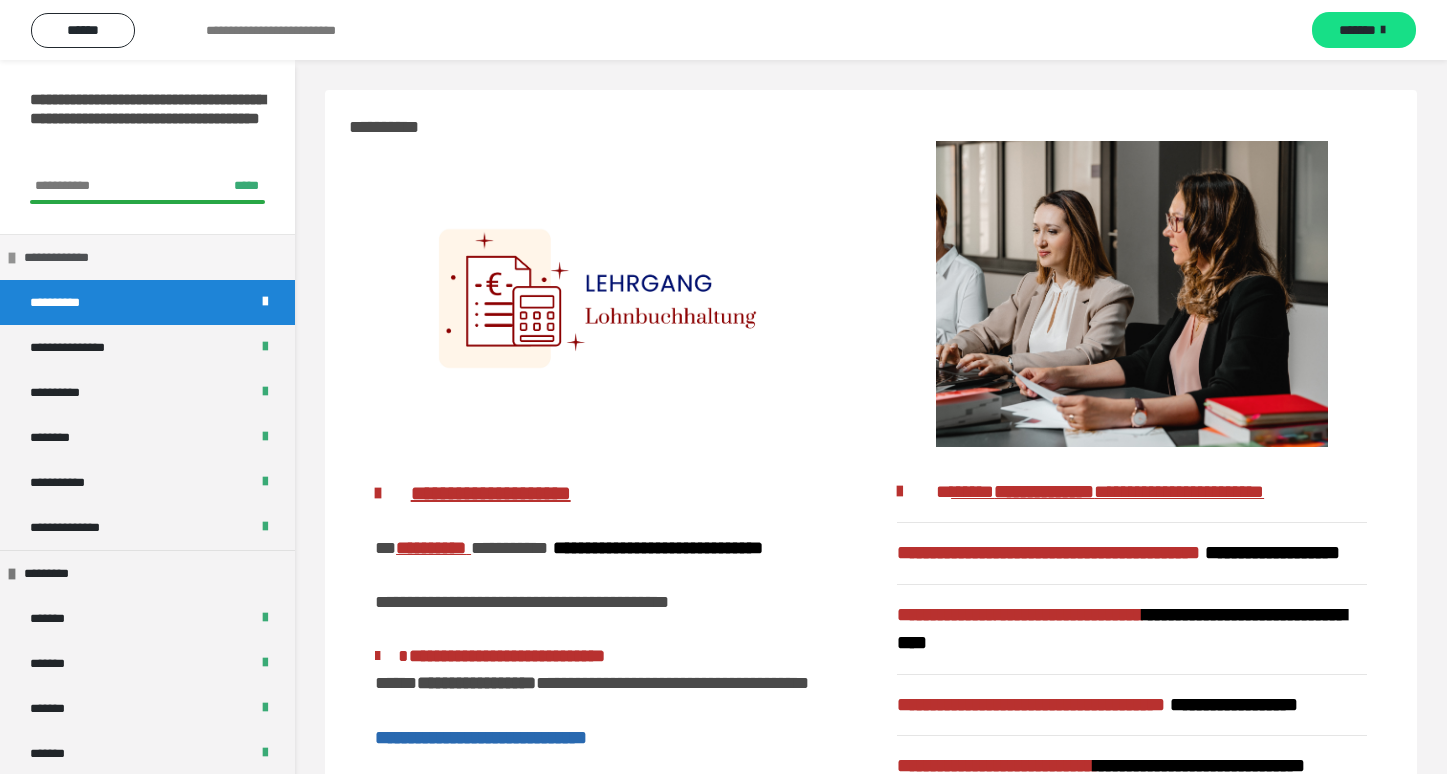 click on "**********" at bounding box center (147, 257) 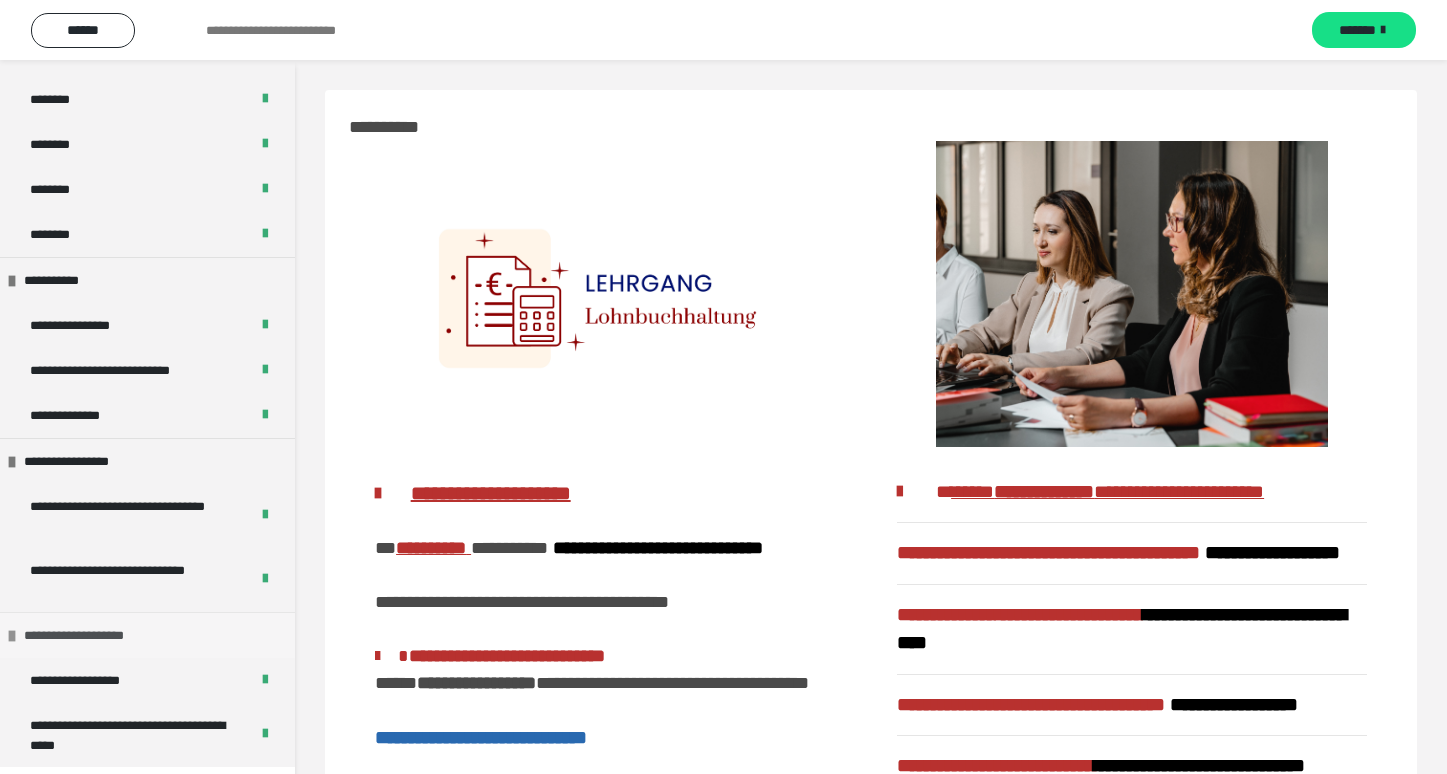 scroll, scrollTop: 652, scrollLeft: 0, axis: vertical 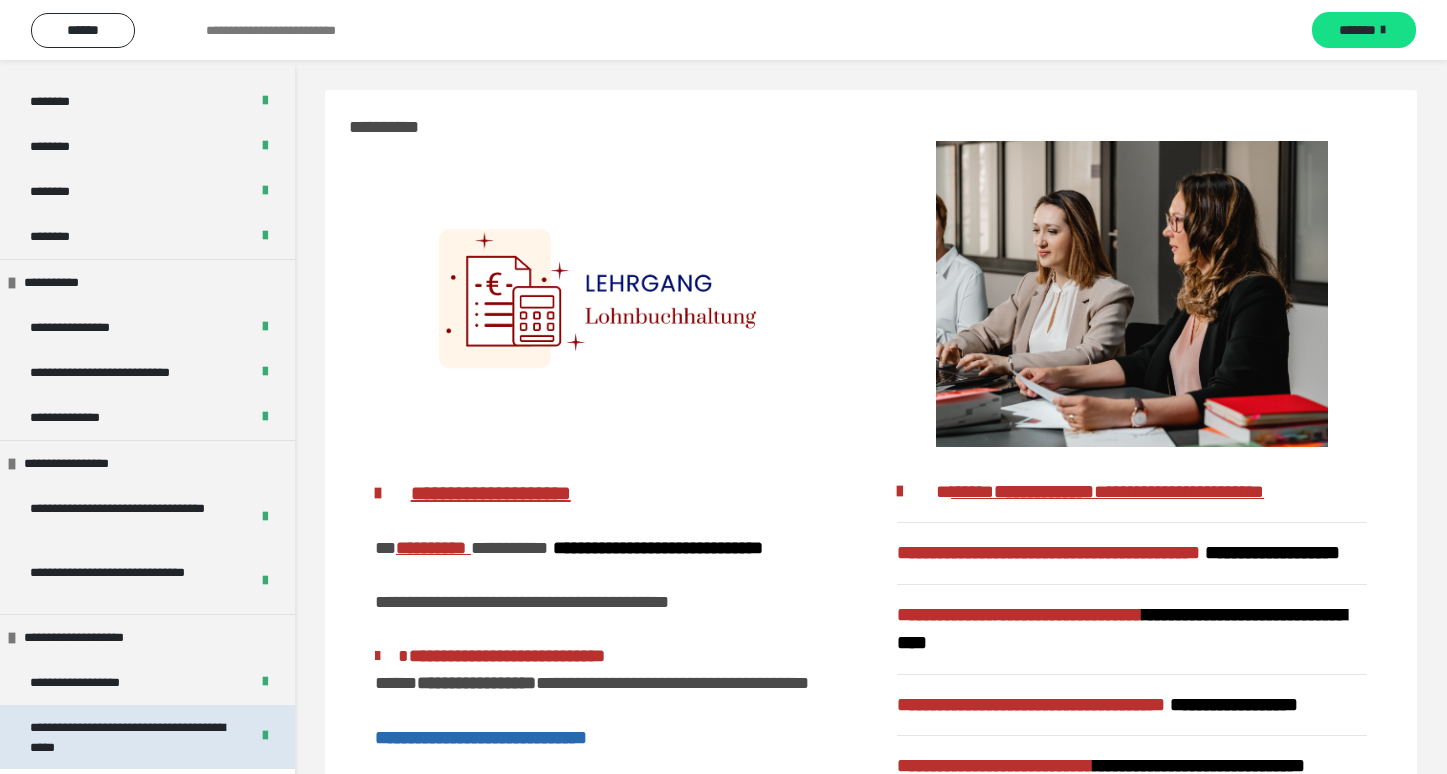 click on "**********" at bounding box center [131, 737] 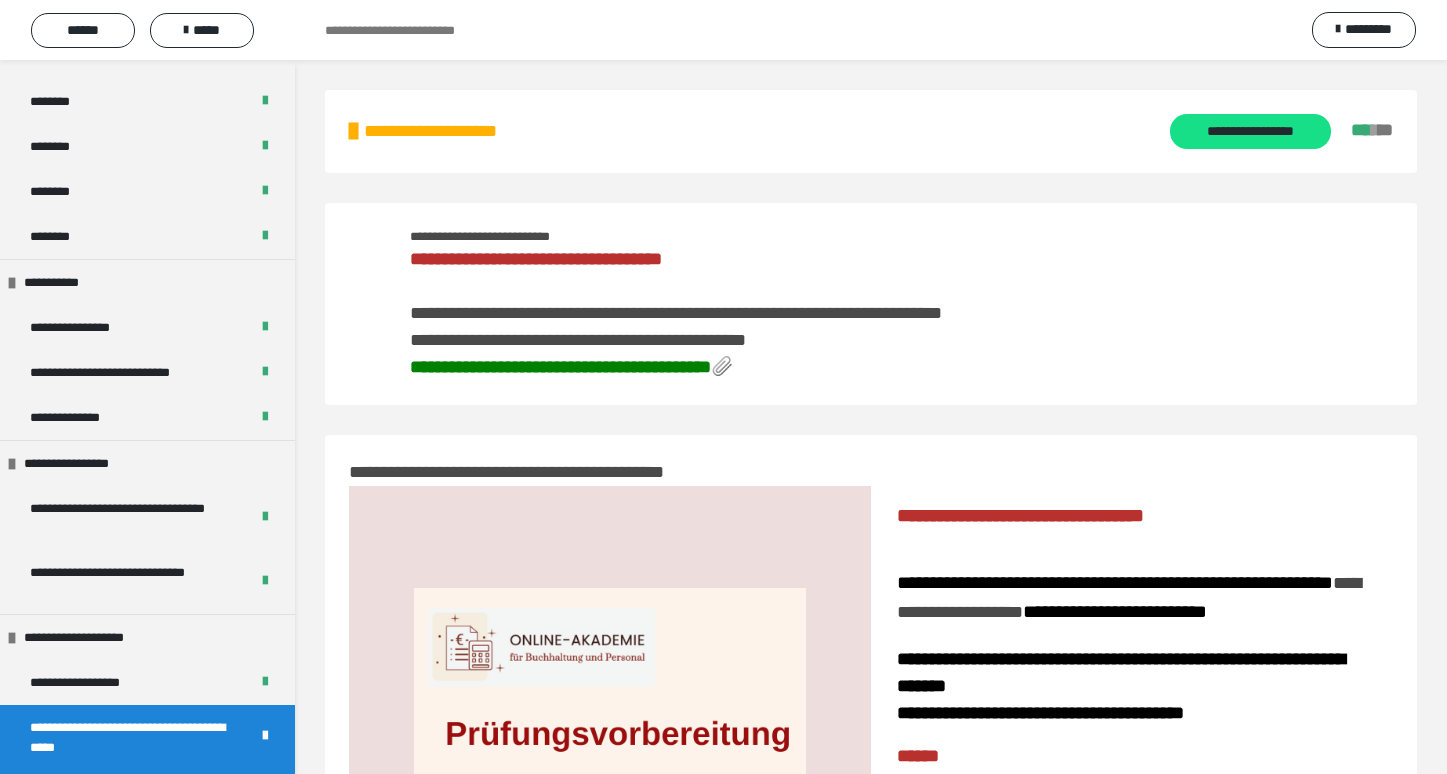 scroll, scrollTop: 0, scrollLeft: 0, axis: both 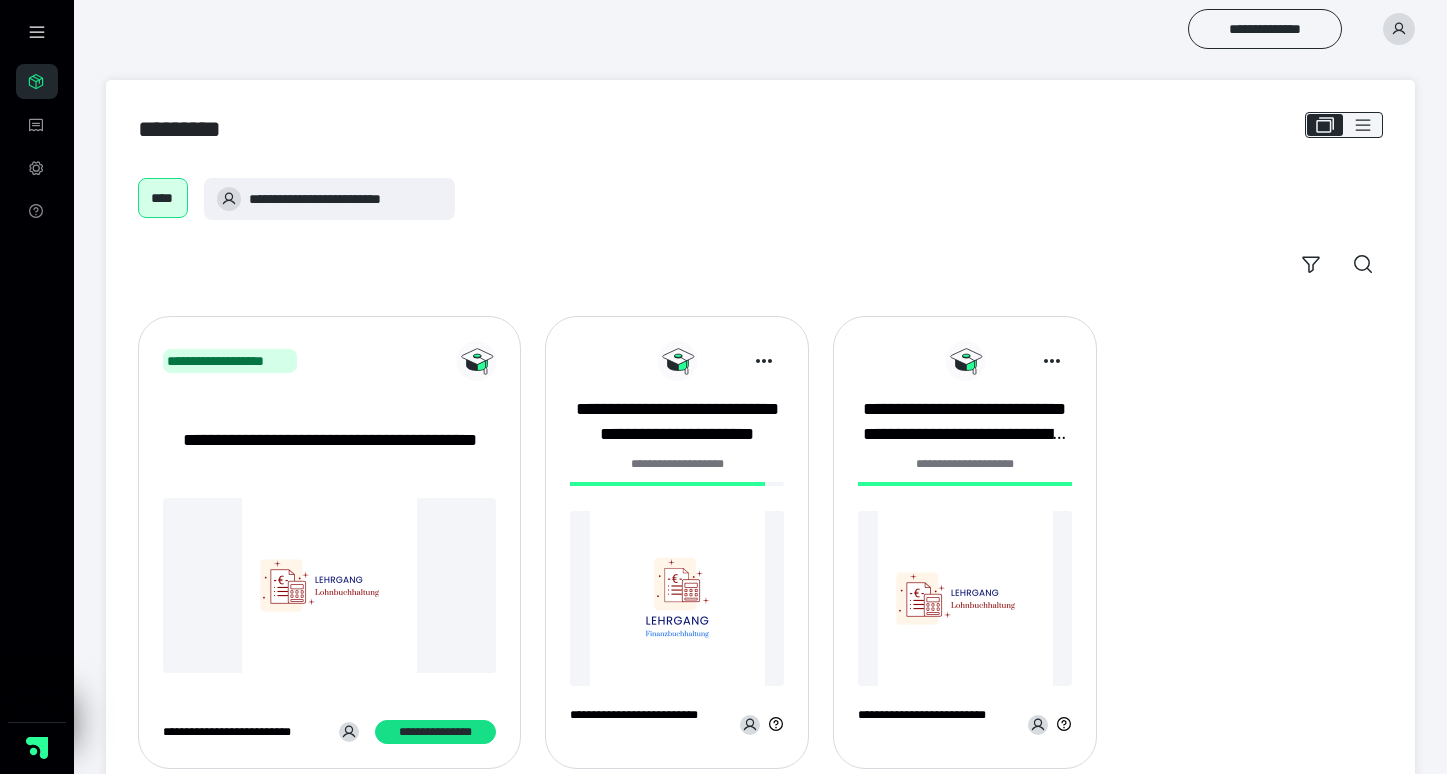 click at bounding box center [965, 598] 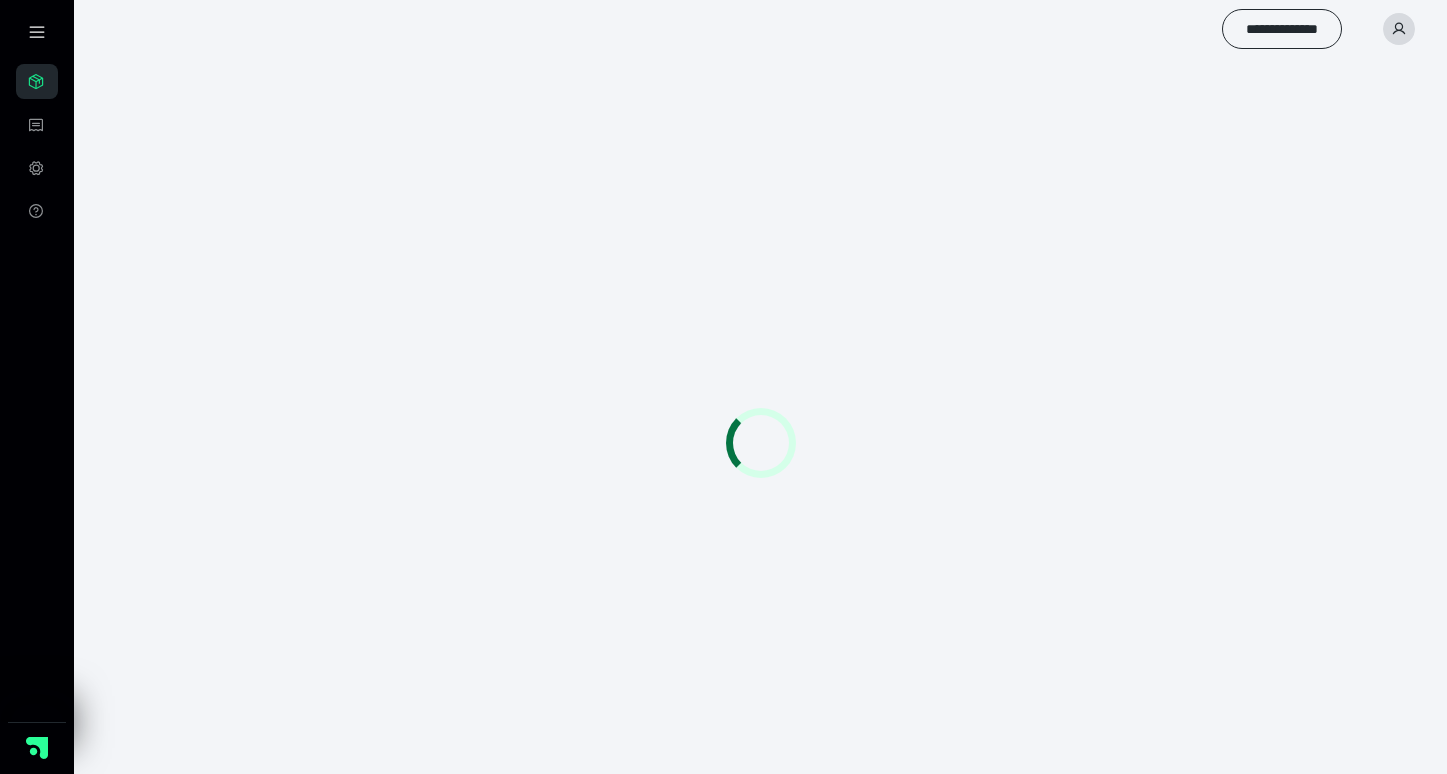 scroll, scrollTop: 0, scrollLeft: 0, axis: both 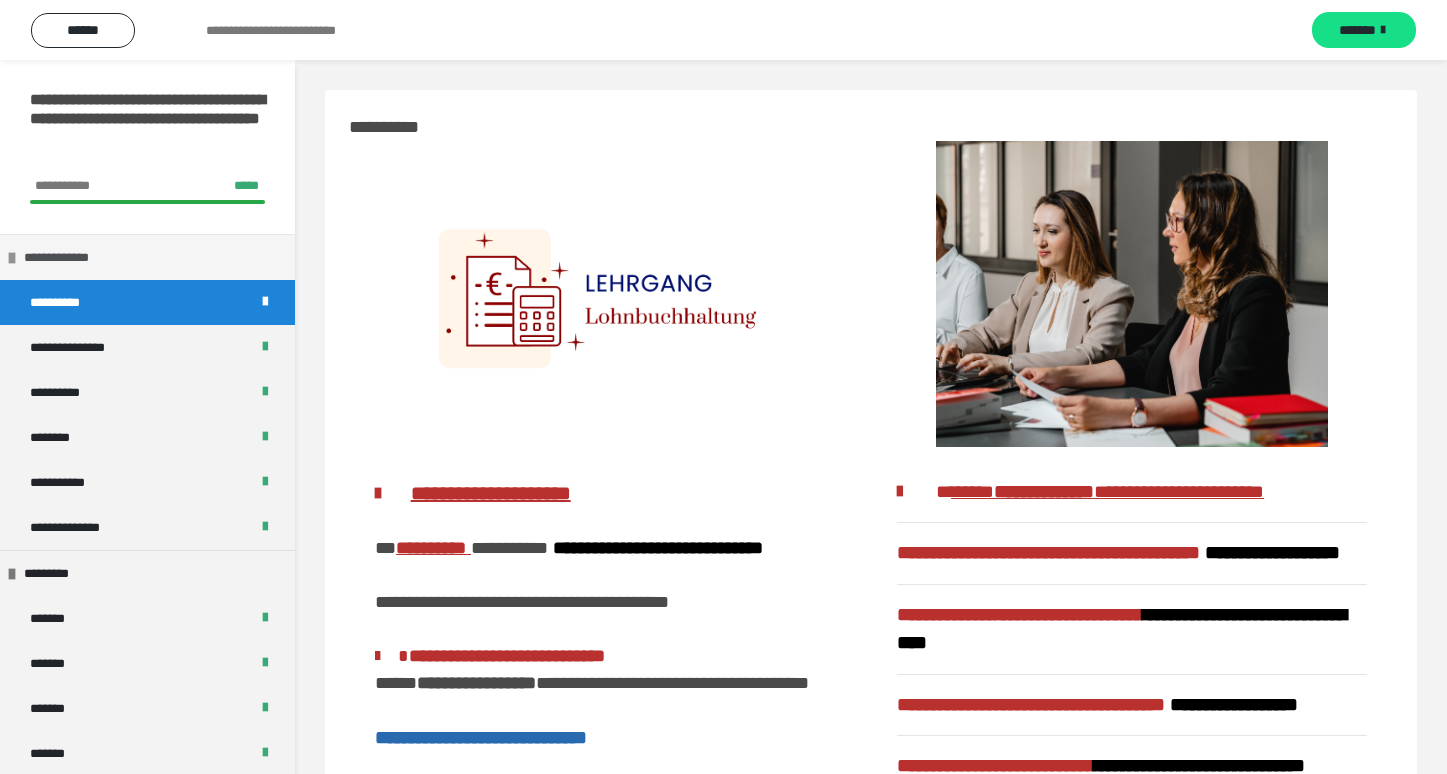 click at bounding box center [12, 258] 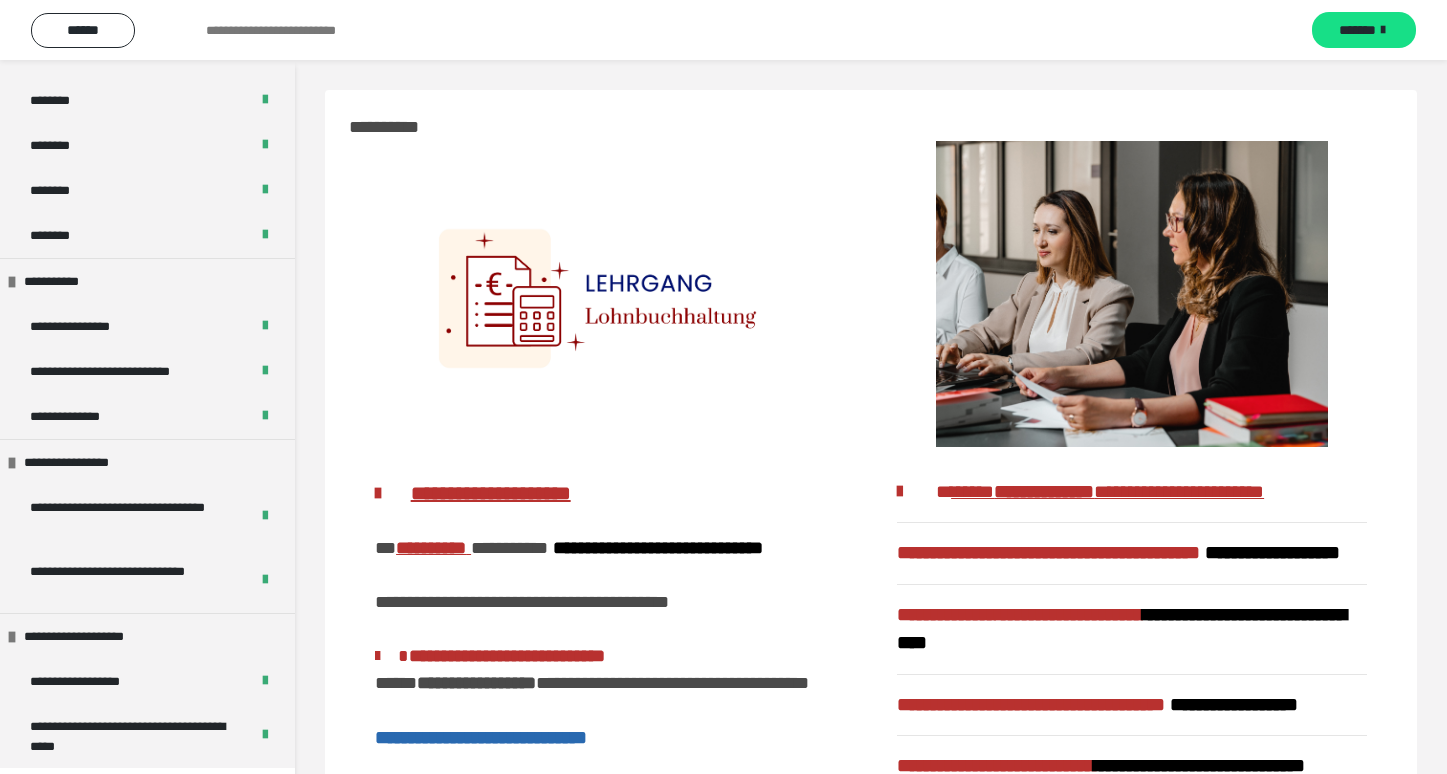 scroll, scrollTop: 652, scrollLeft: 0, axis: vertical 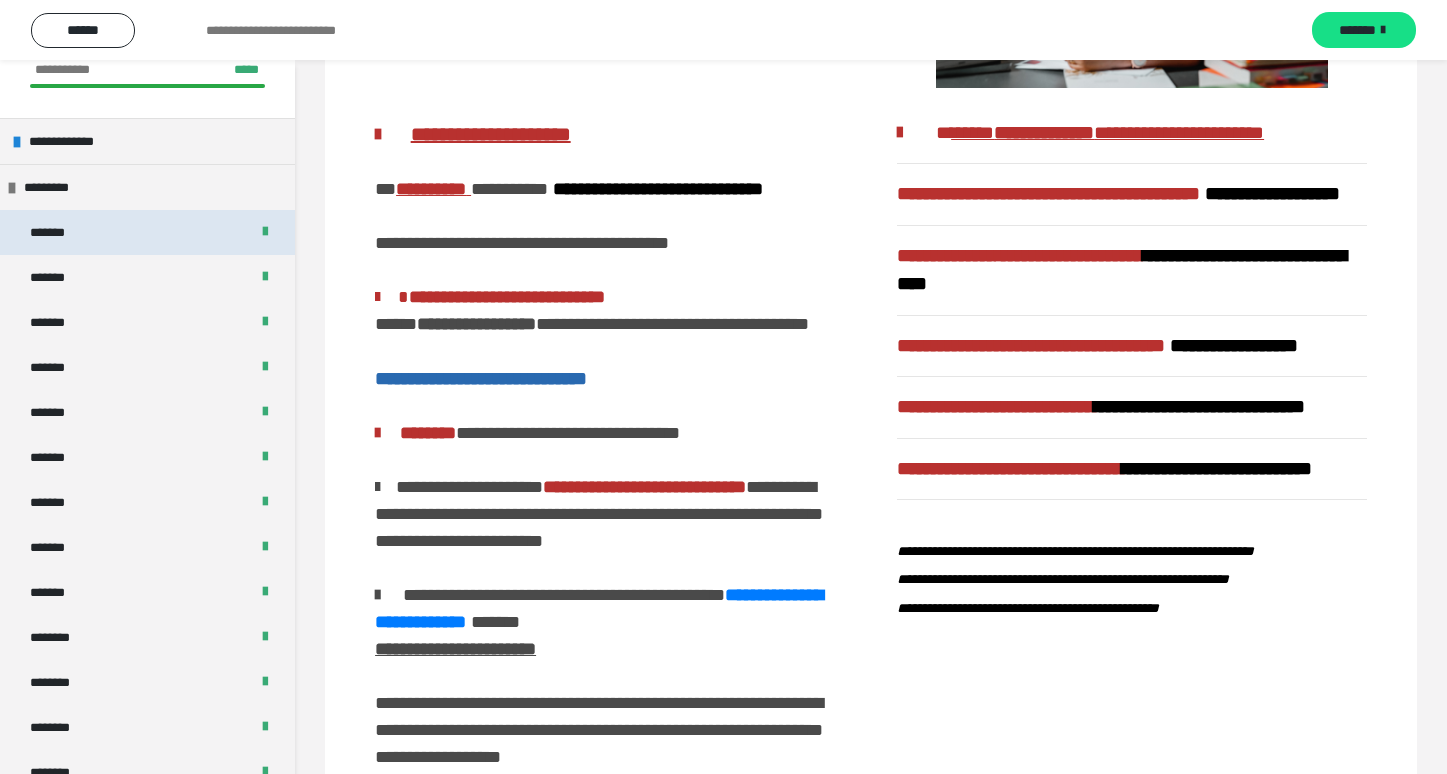click on "*******" at bounding box center (147, 232) 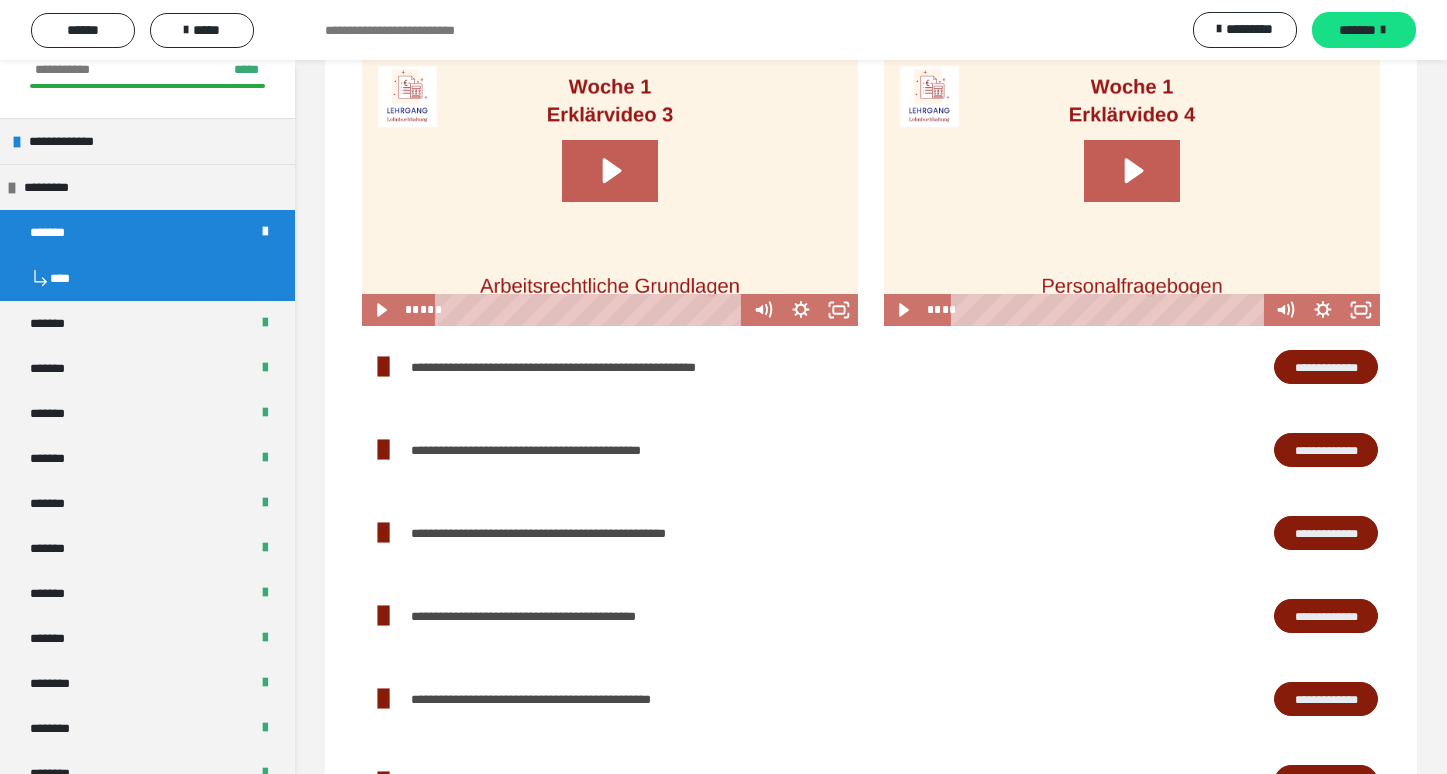 scroll, scrollTop: 1275, scrollLeft: 0, axis: vertical 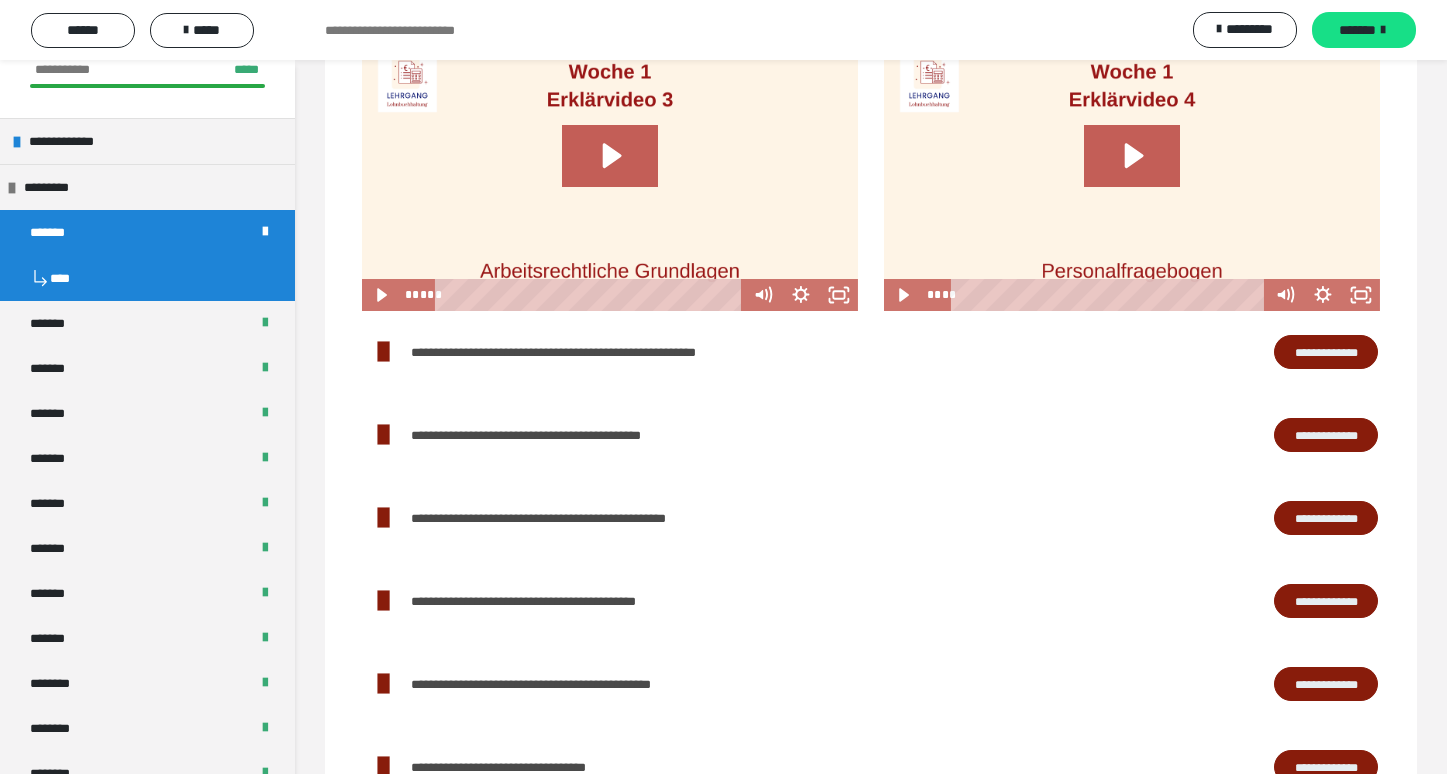 click on "**********" at bounding box center (1326, 352) 